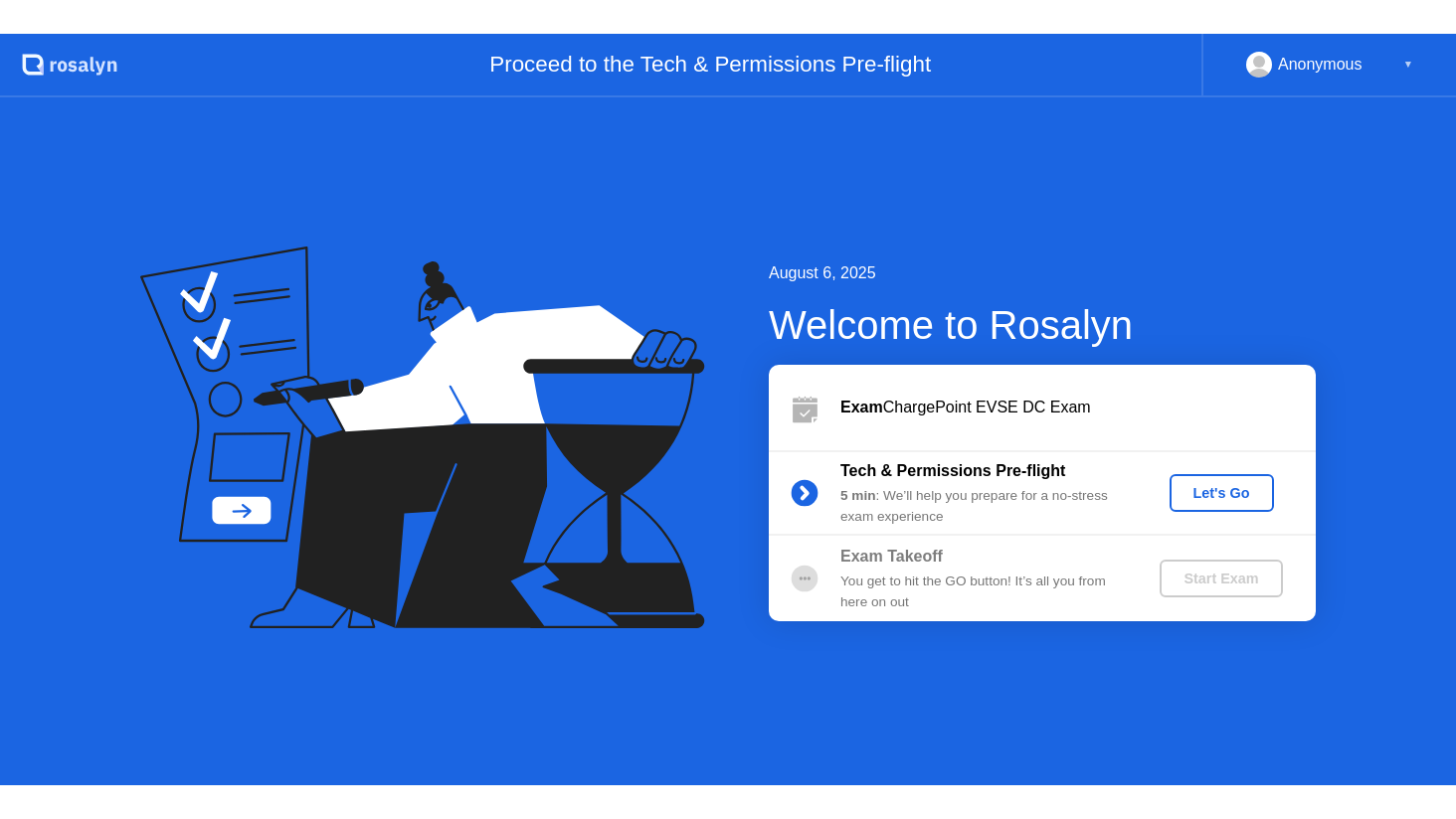 scroll, scrollTop: 0, scrollLeft: 0, axis: both 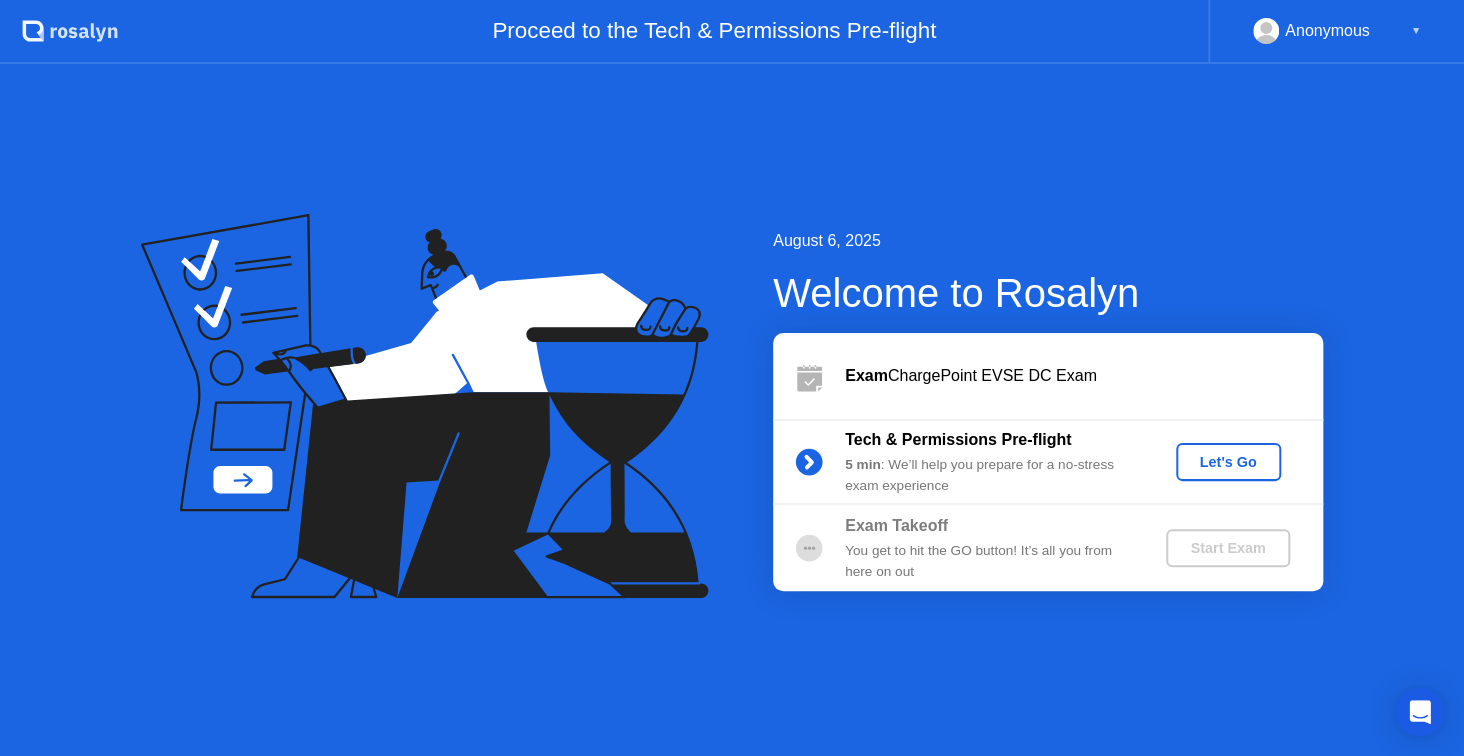 click on "Let's Go" 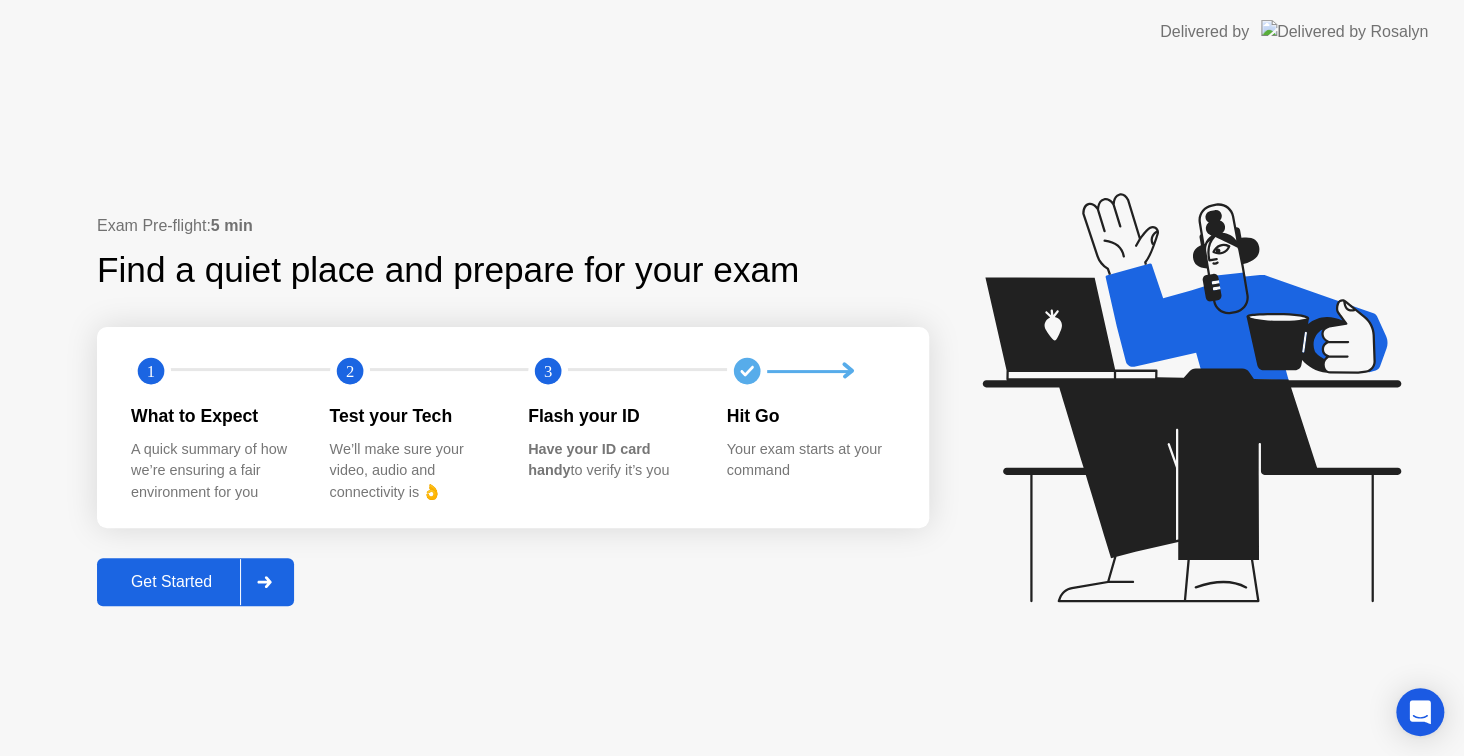 click on "Get Started" 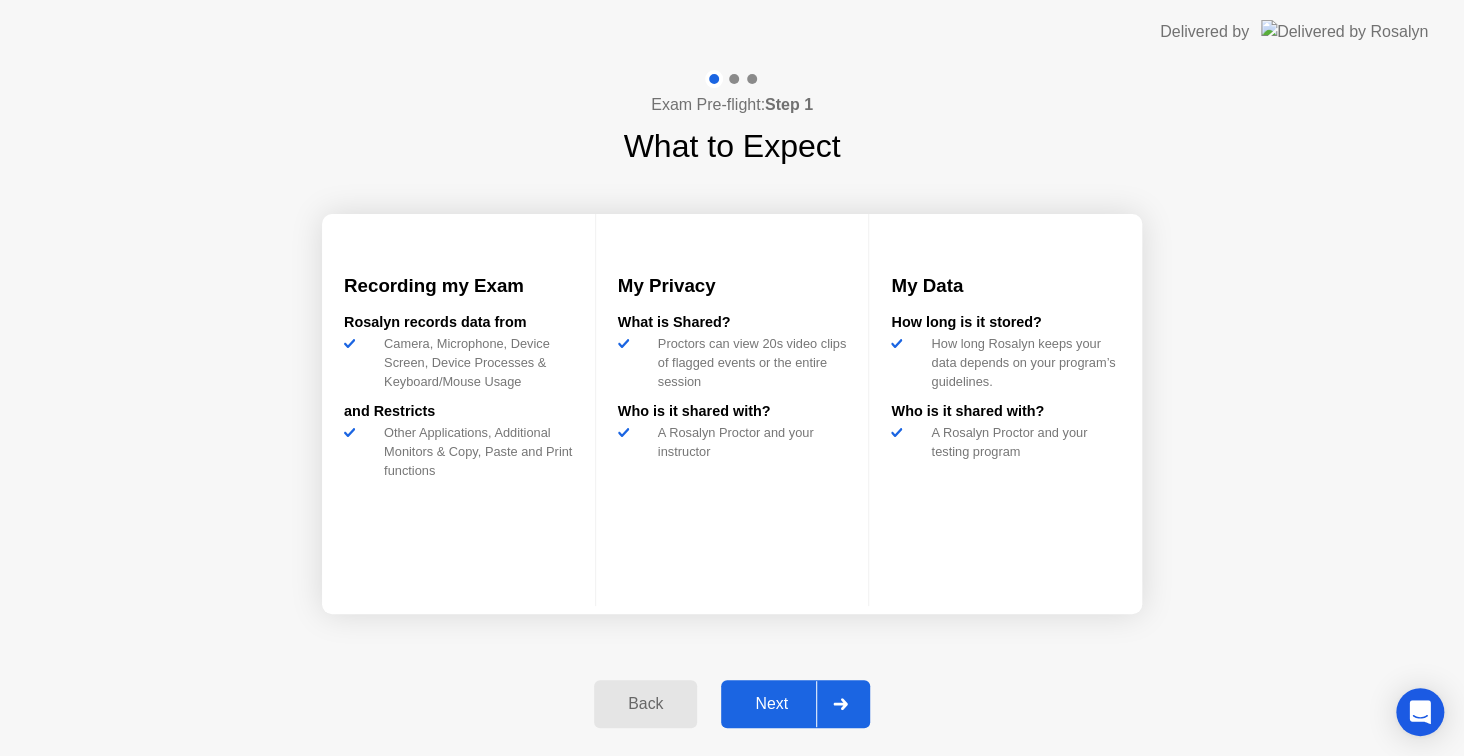 click on "Next" 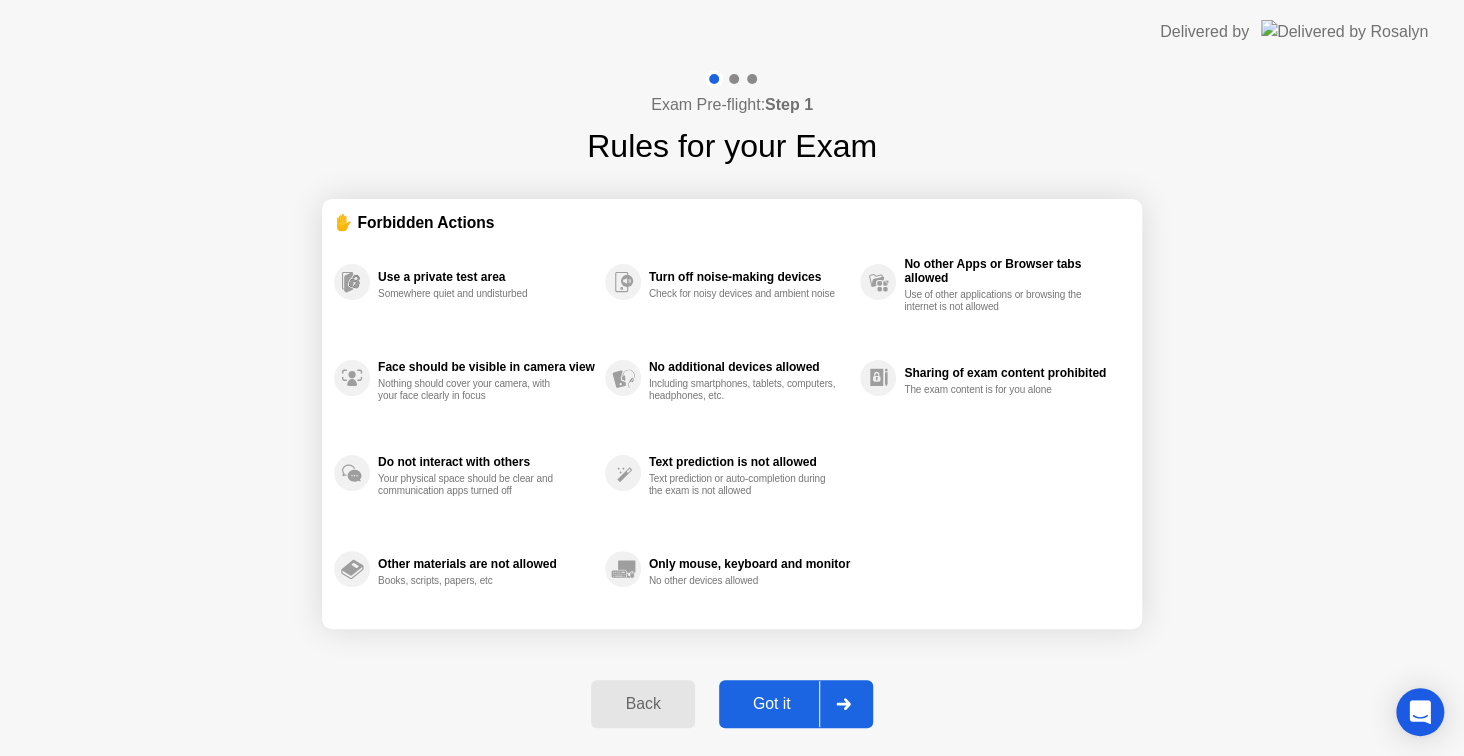 click on "Got it" 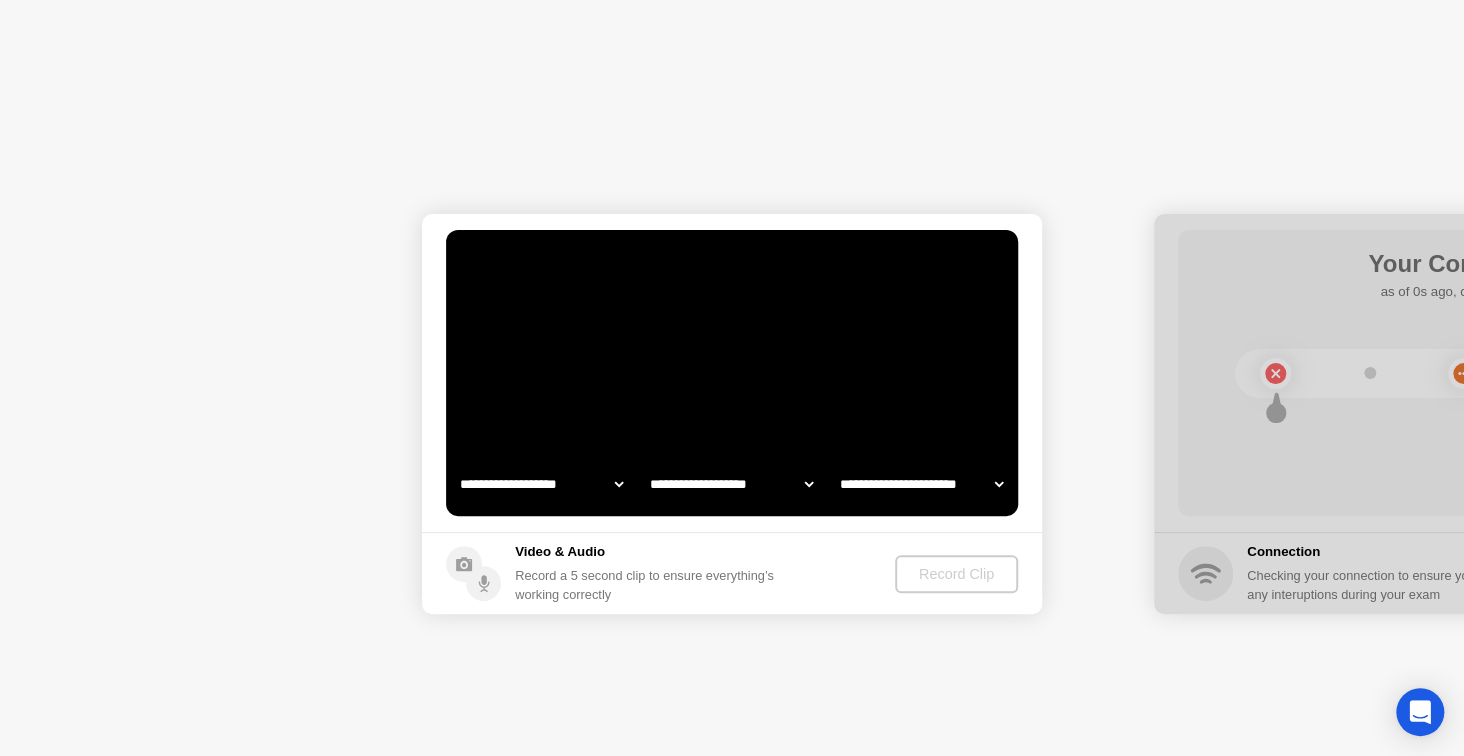 select on "**********" 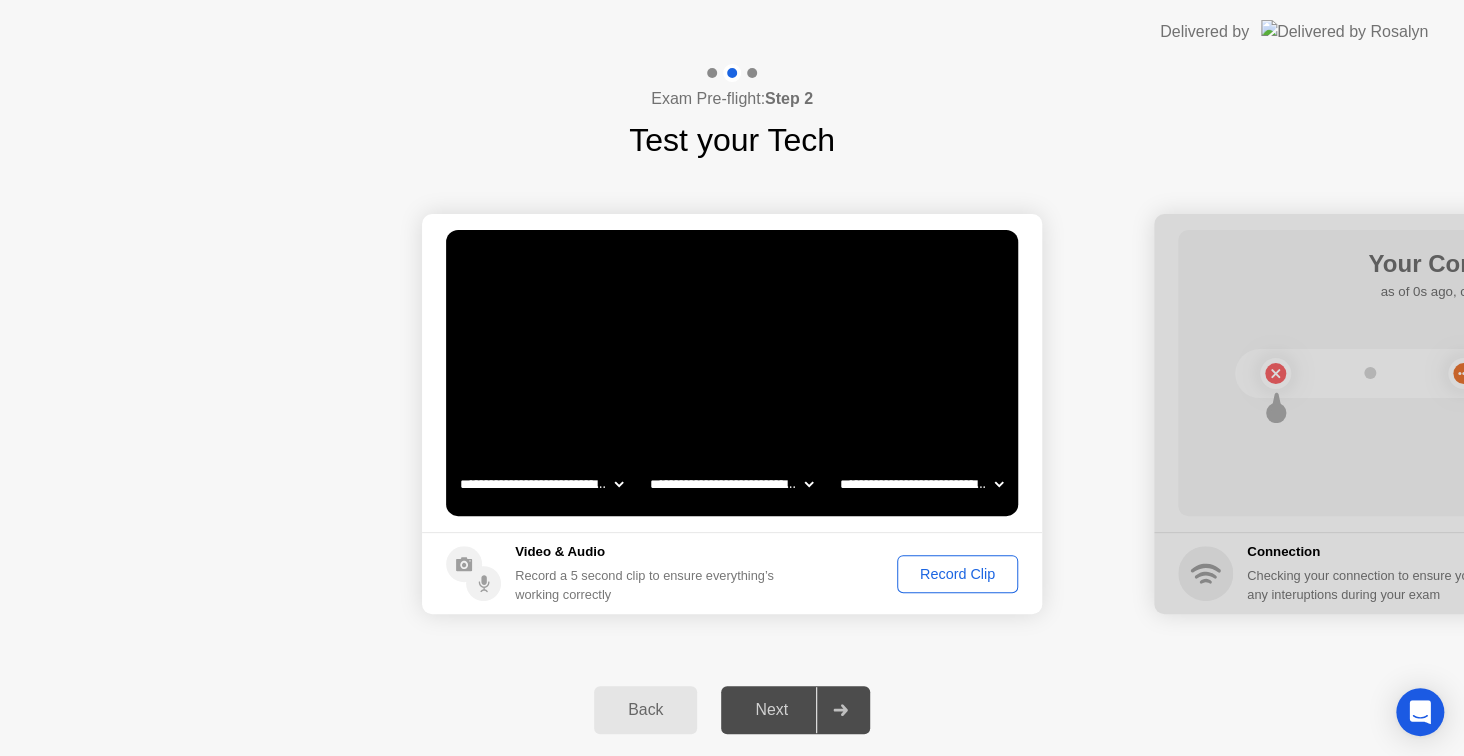 click on "Record Clip" 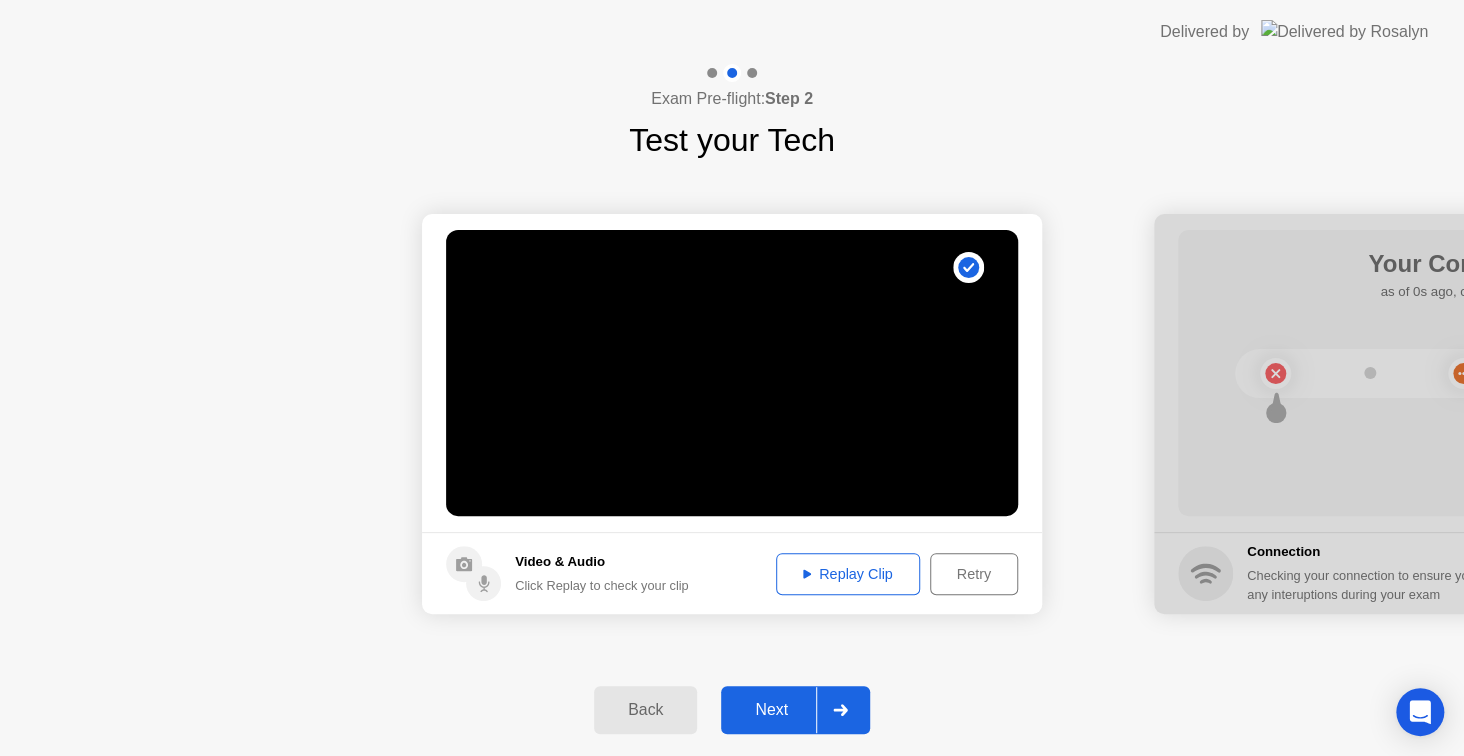 click on "Replay Clip" 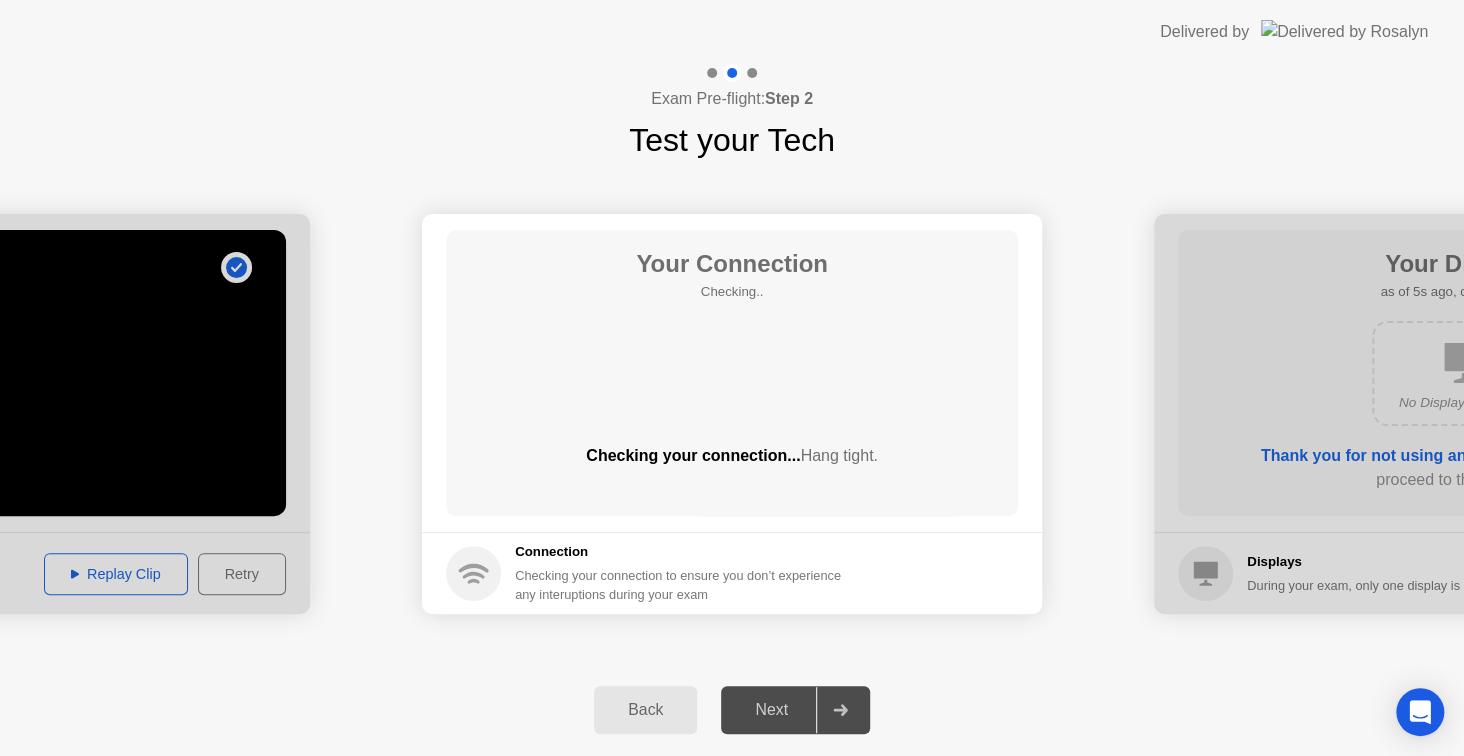 click on "Next" 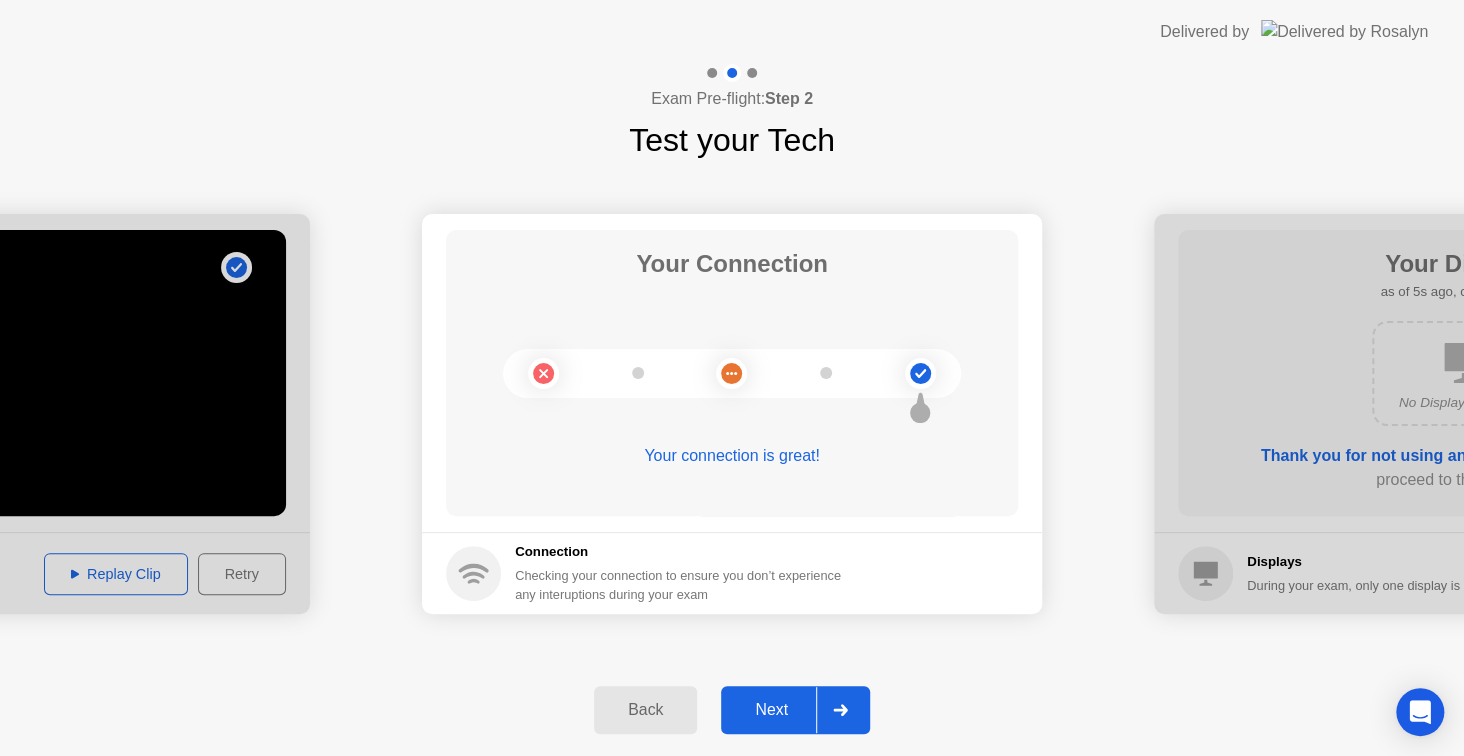 click on "Next" 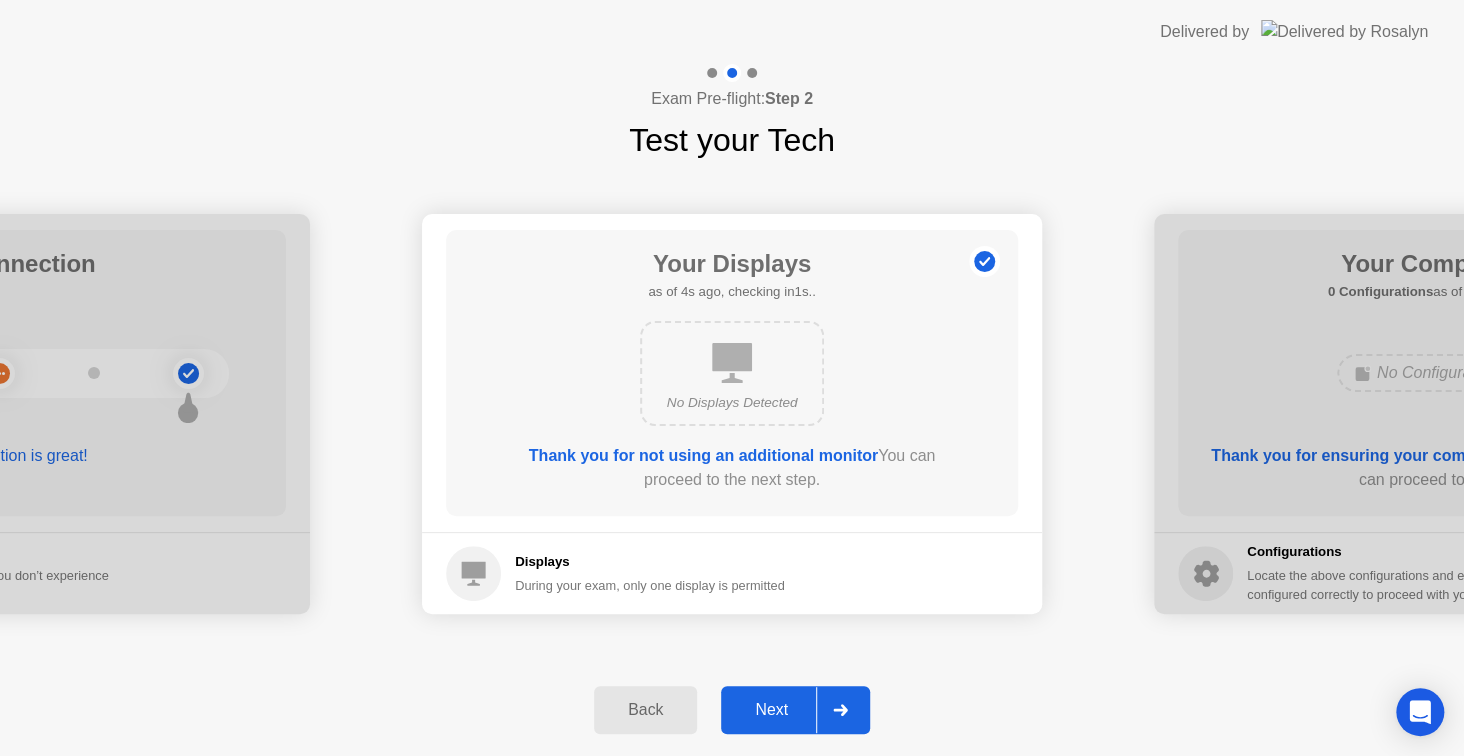 click on "Next" 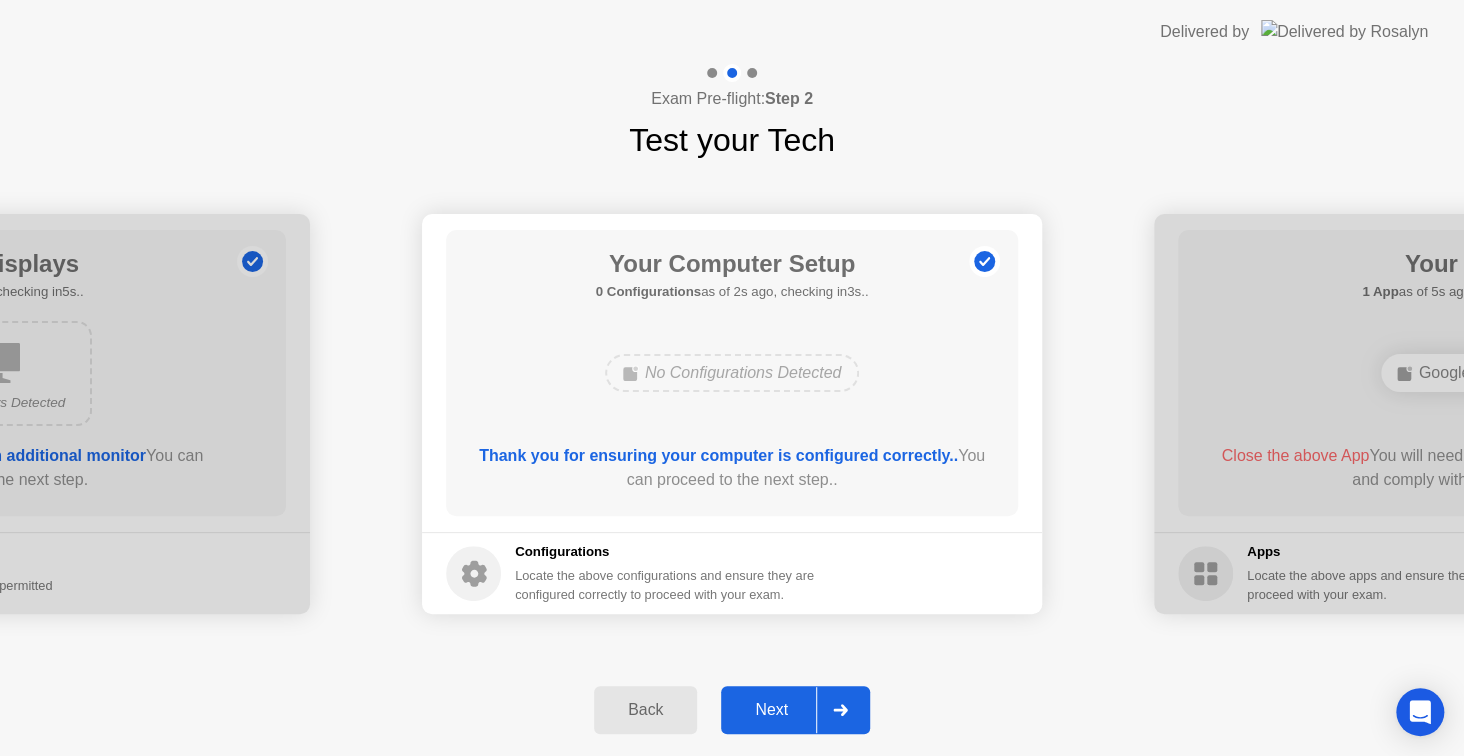 click on "Next" 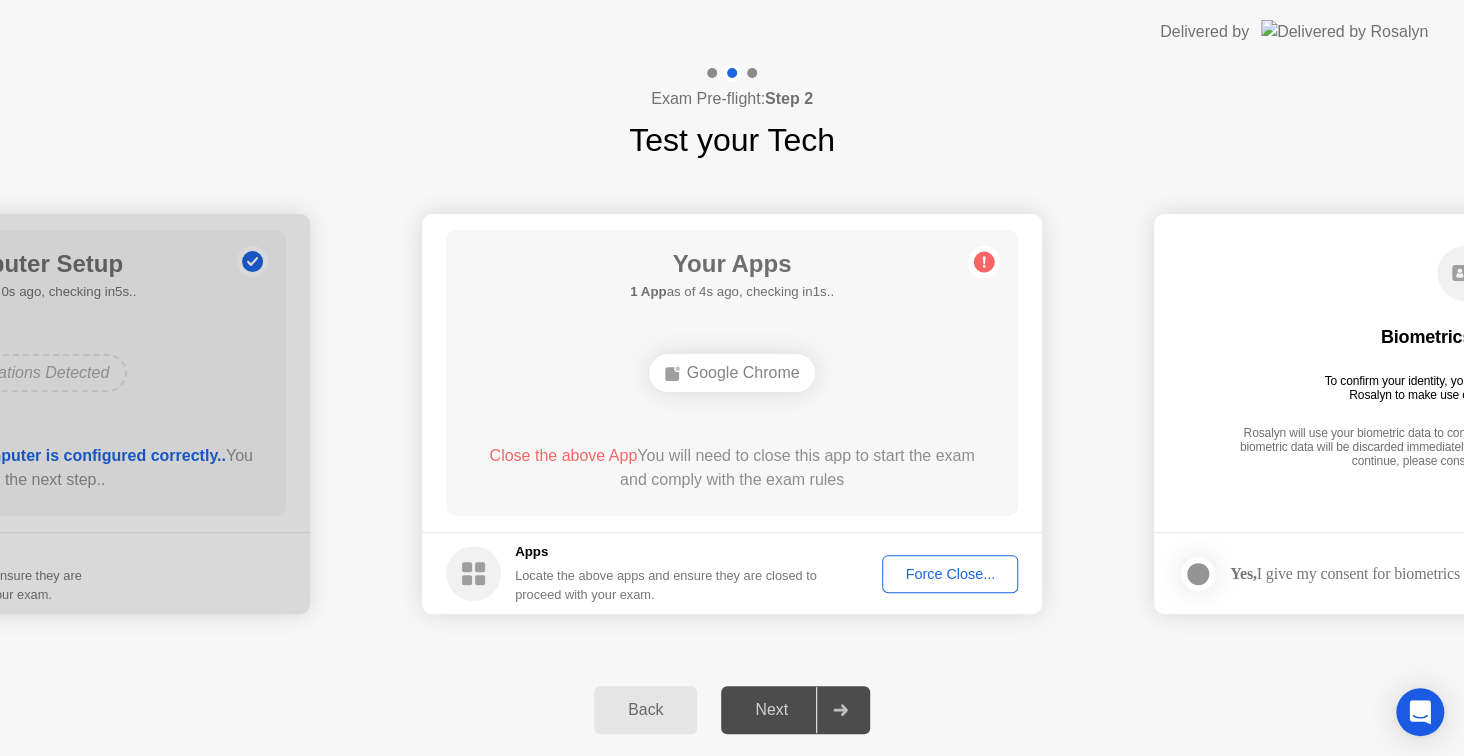 click on "Google Chrome" 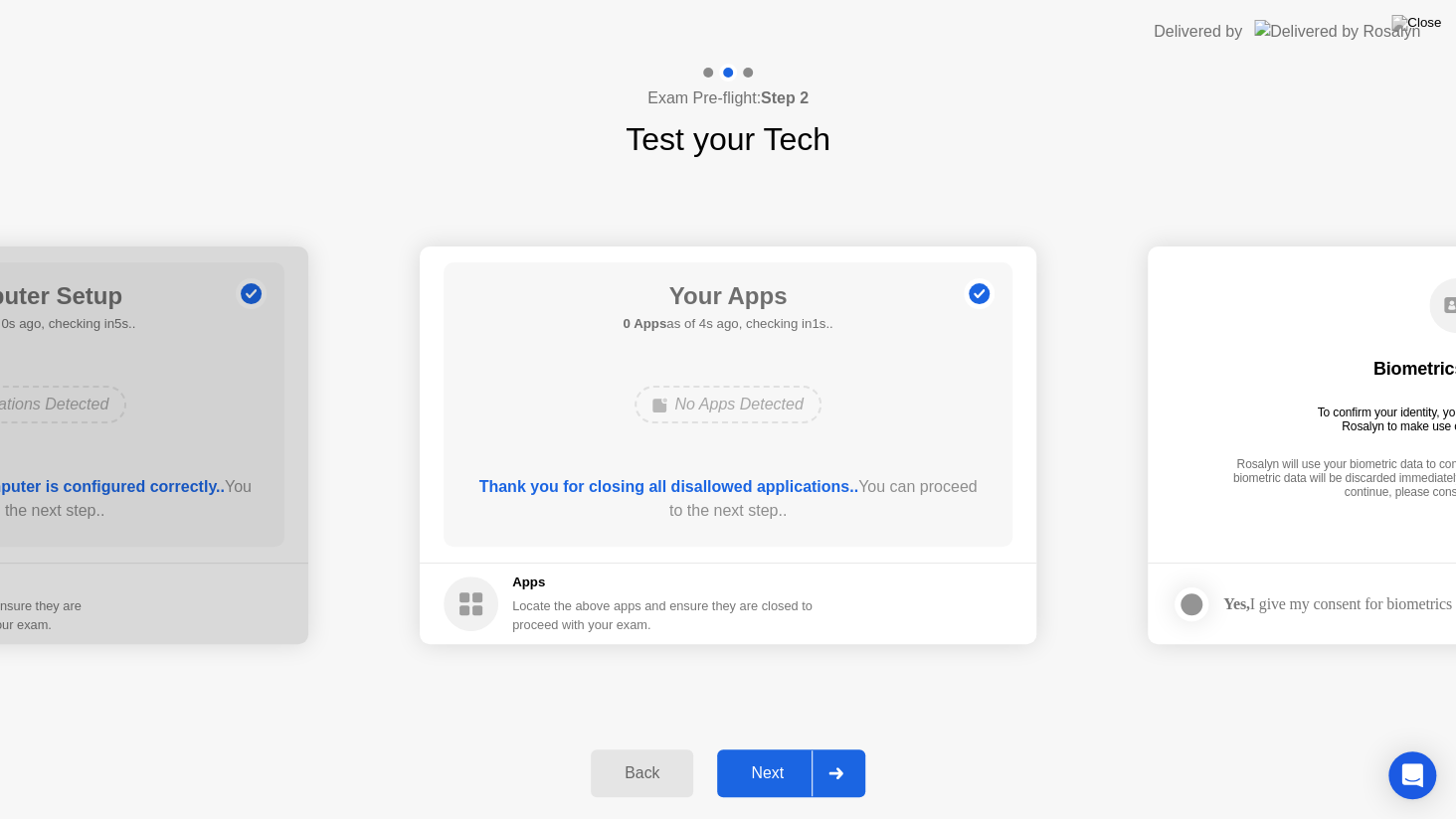 click on "Next" 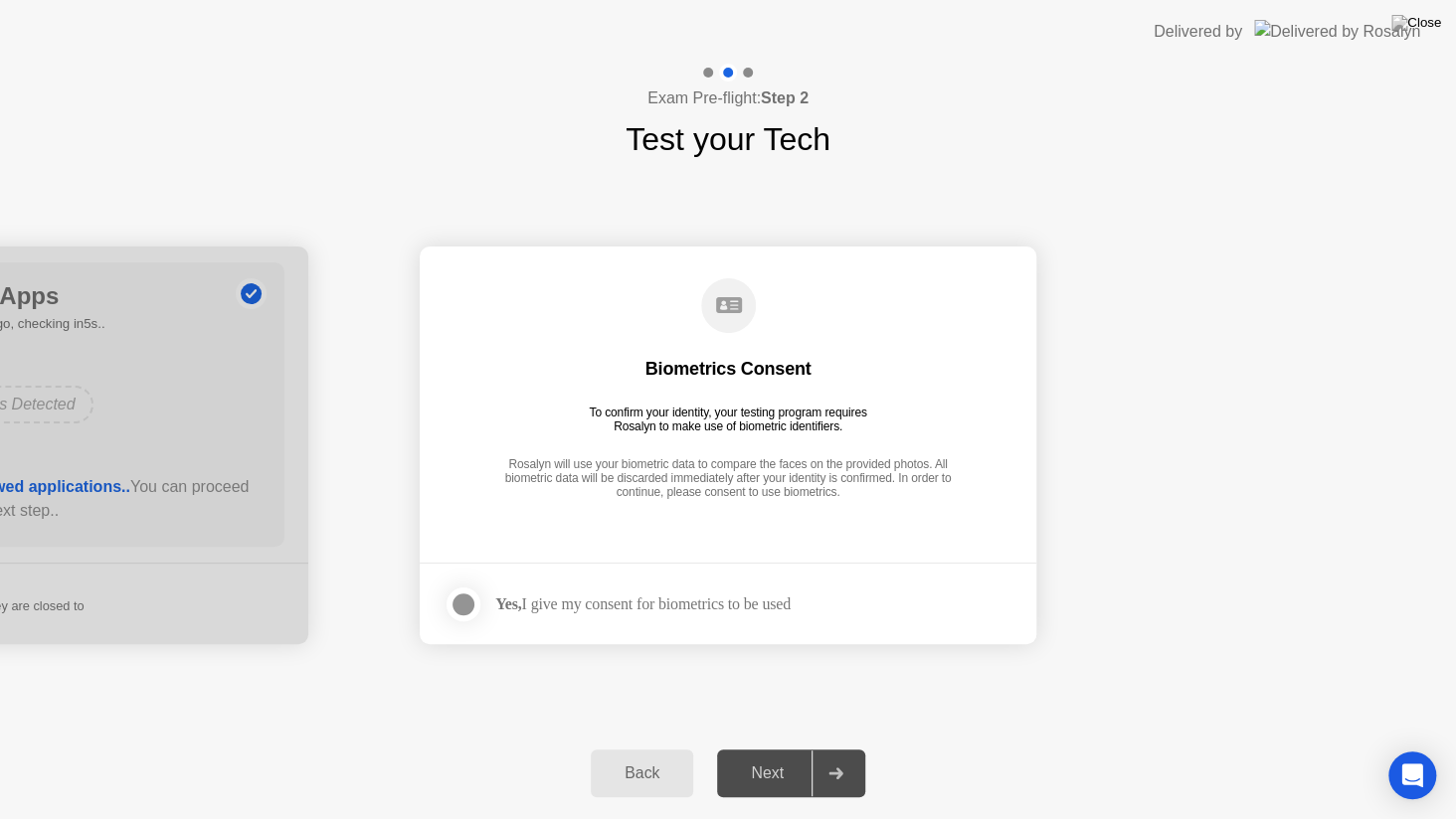 click 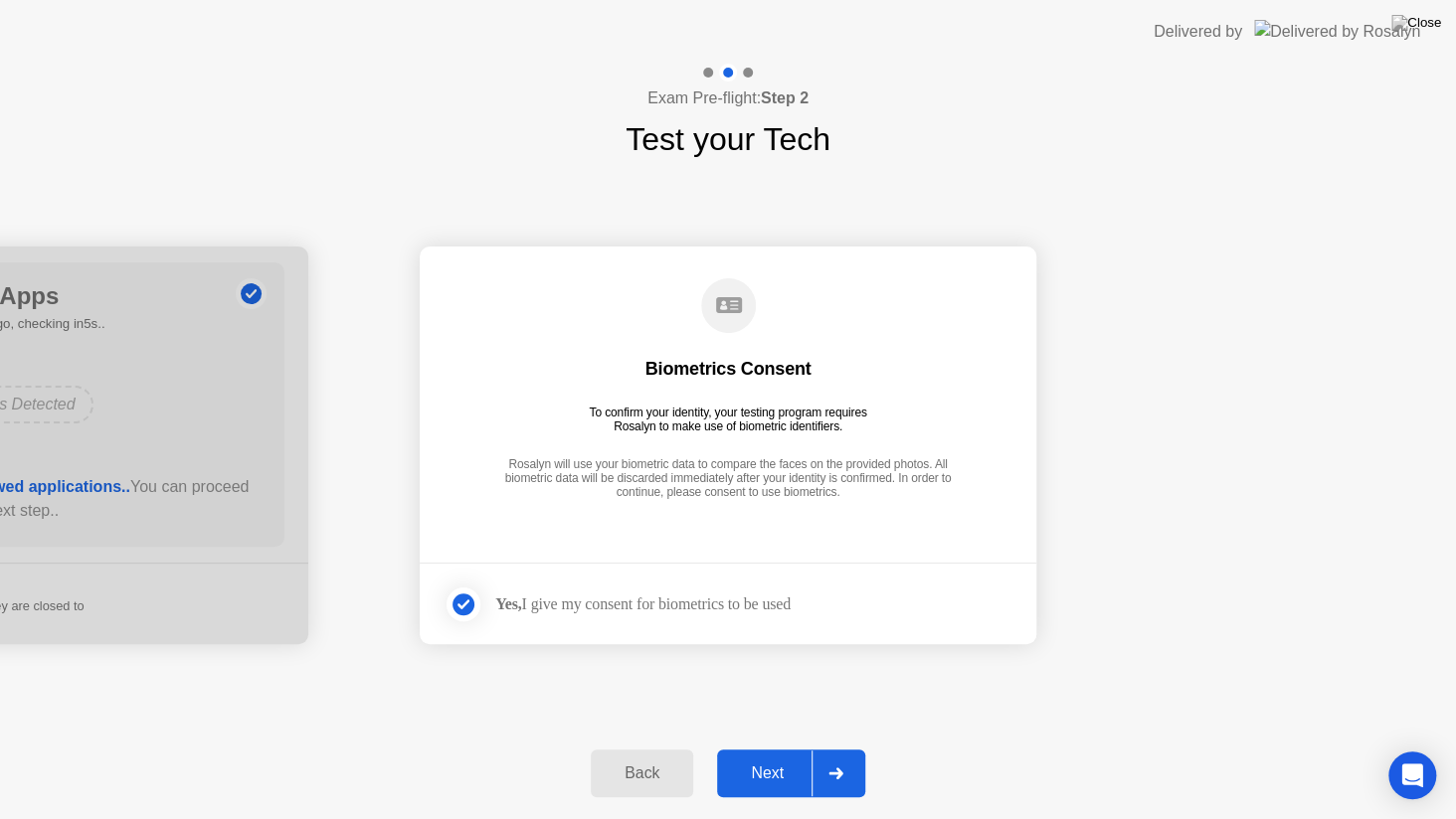 click on "Next" 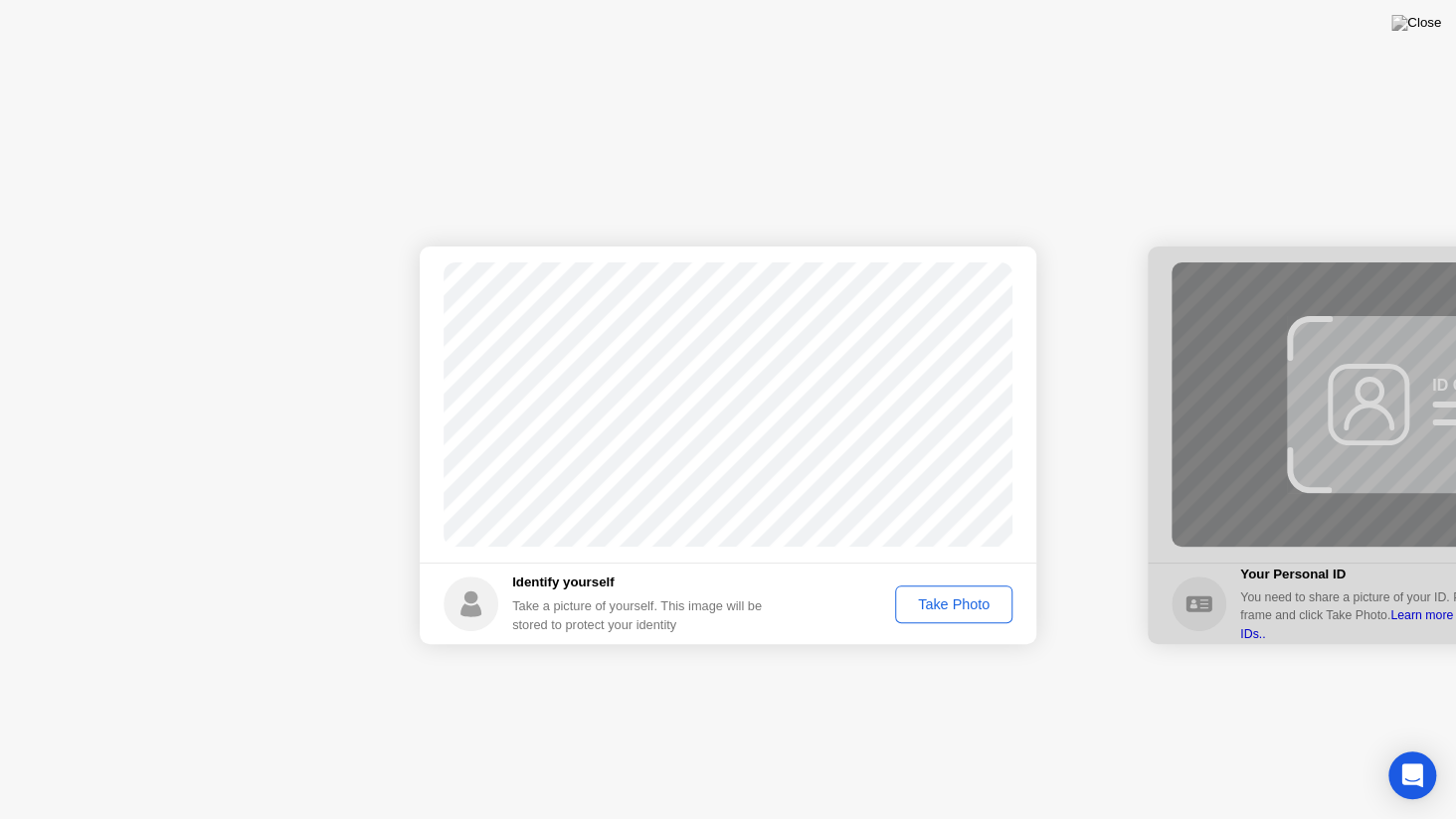 click on "Next" 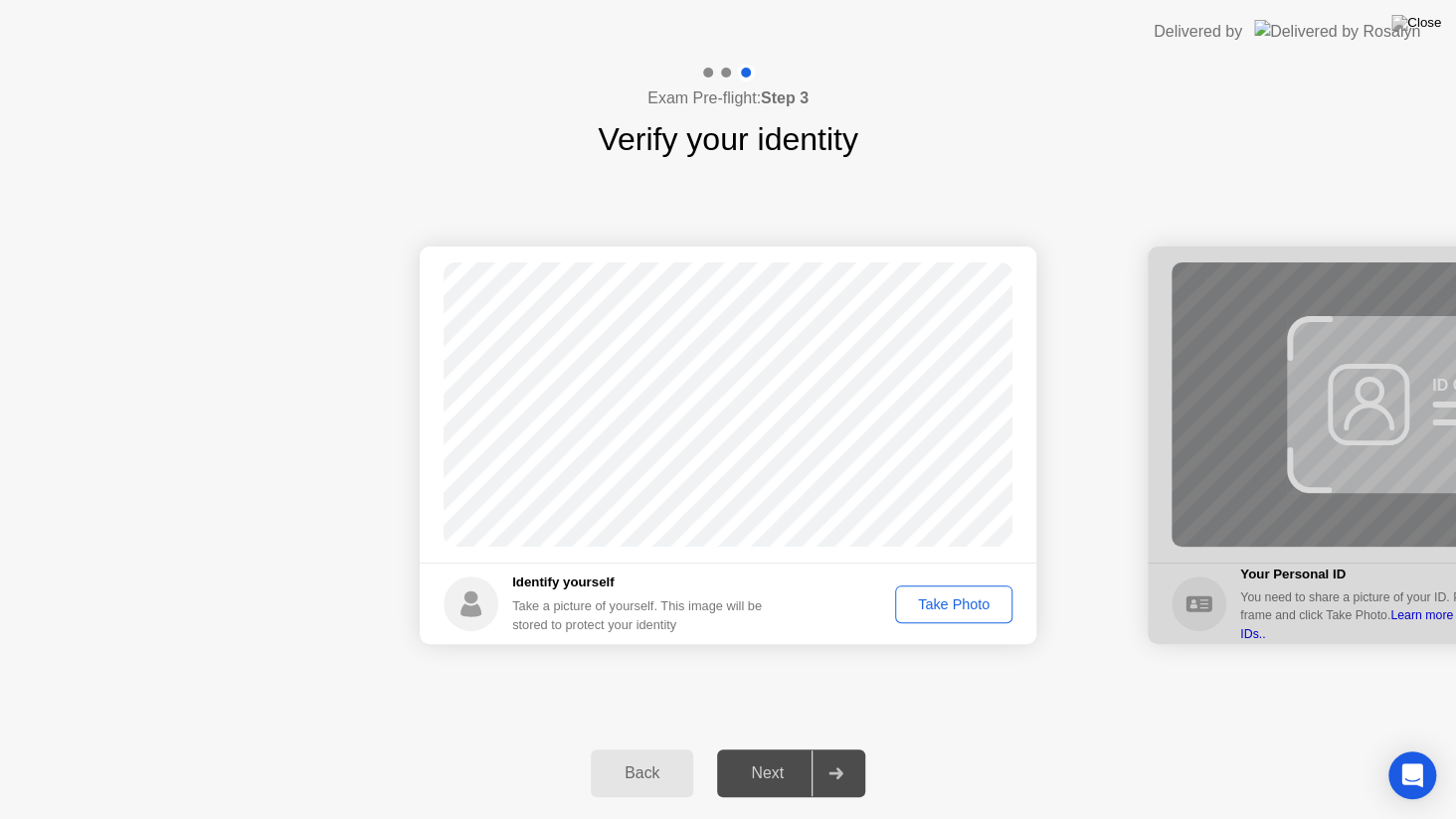 click on "Take Photo" 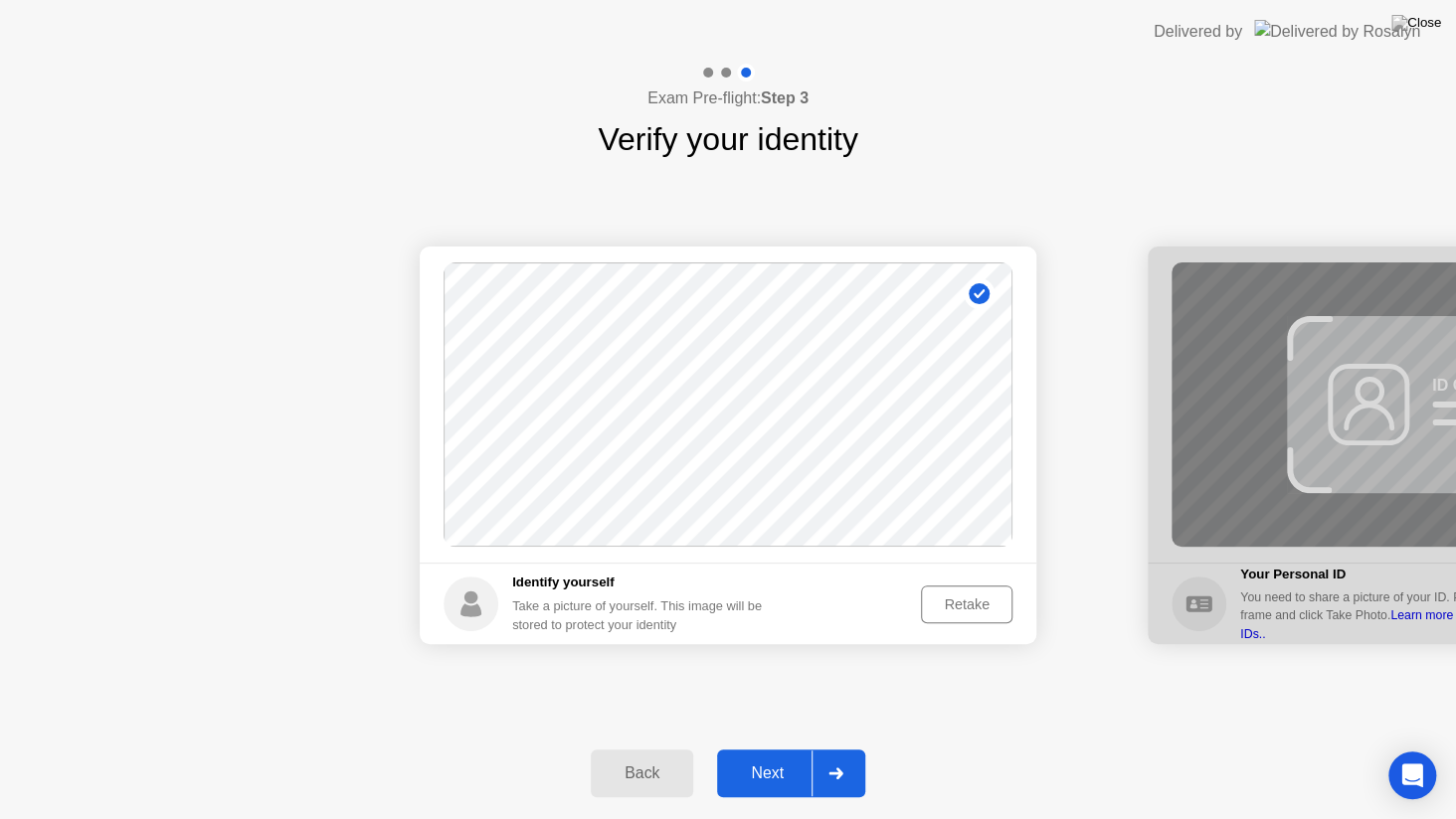 click on "Retake" 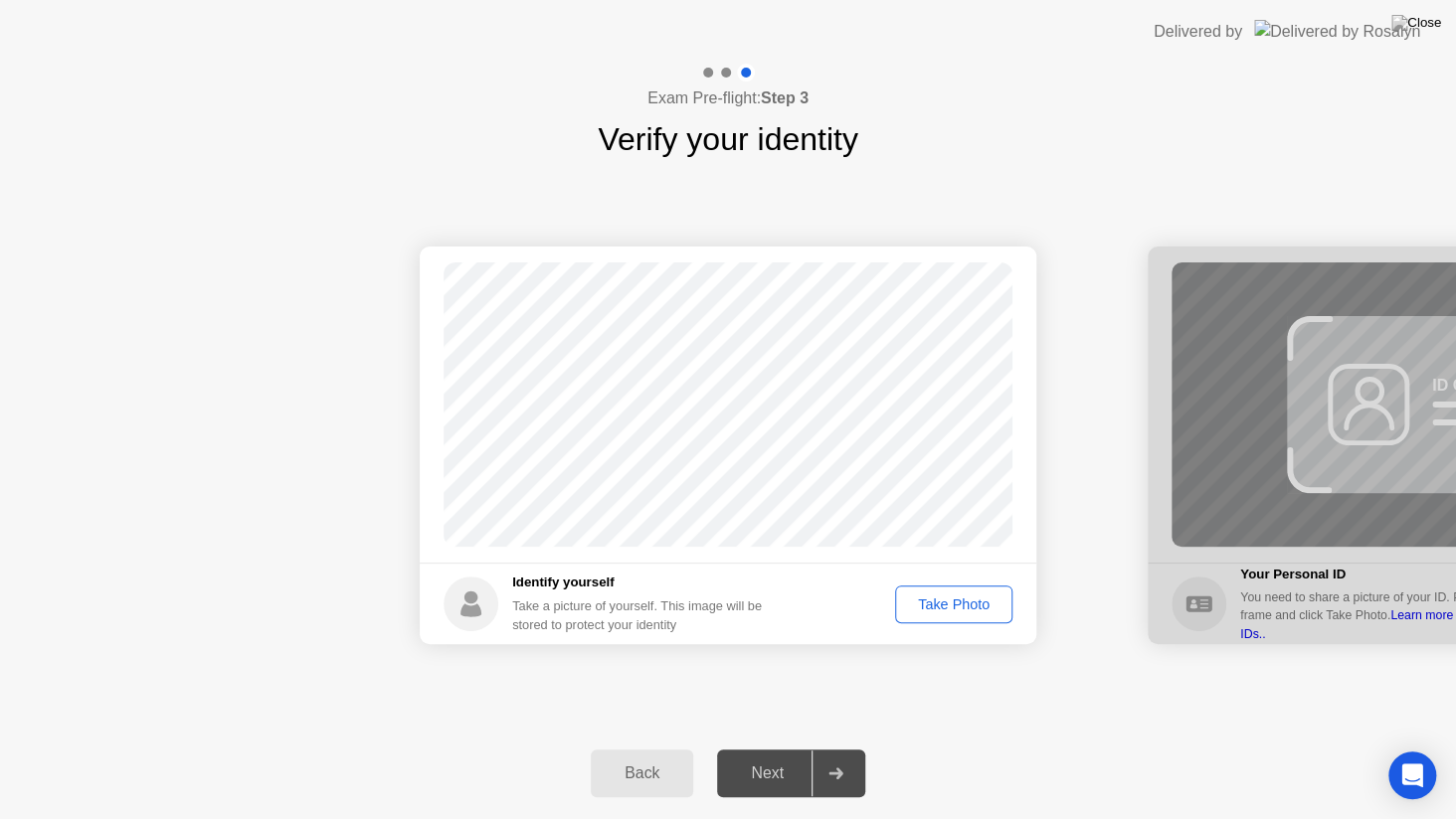 click on "Take Photo" 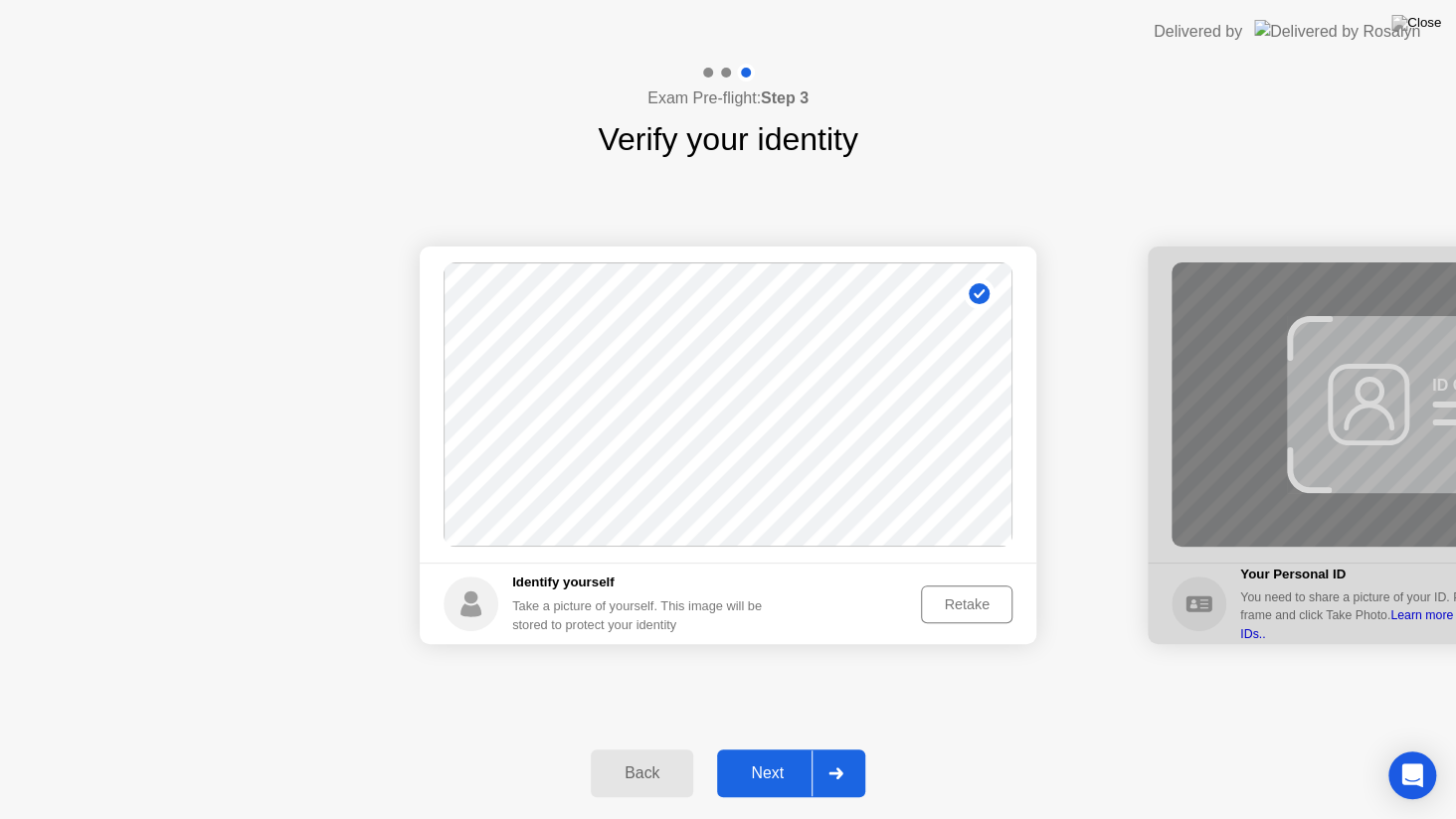 click on "Next" 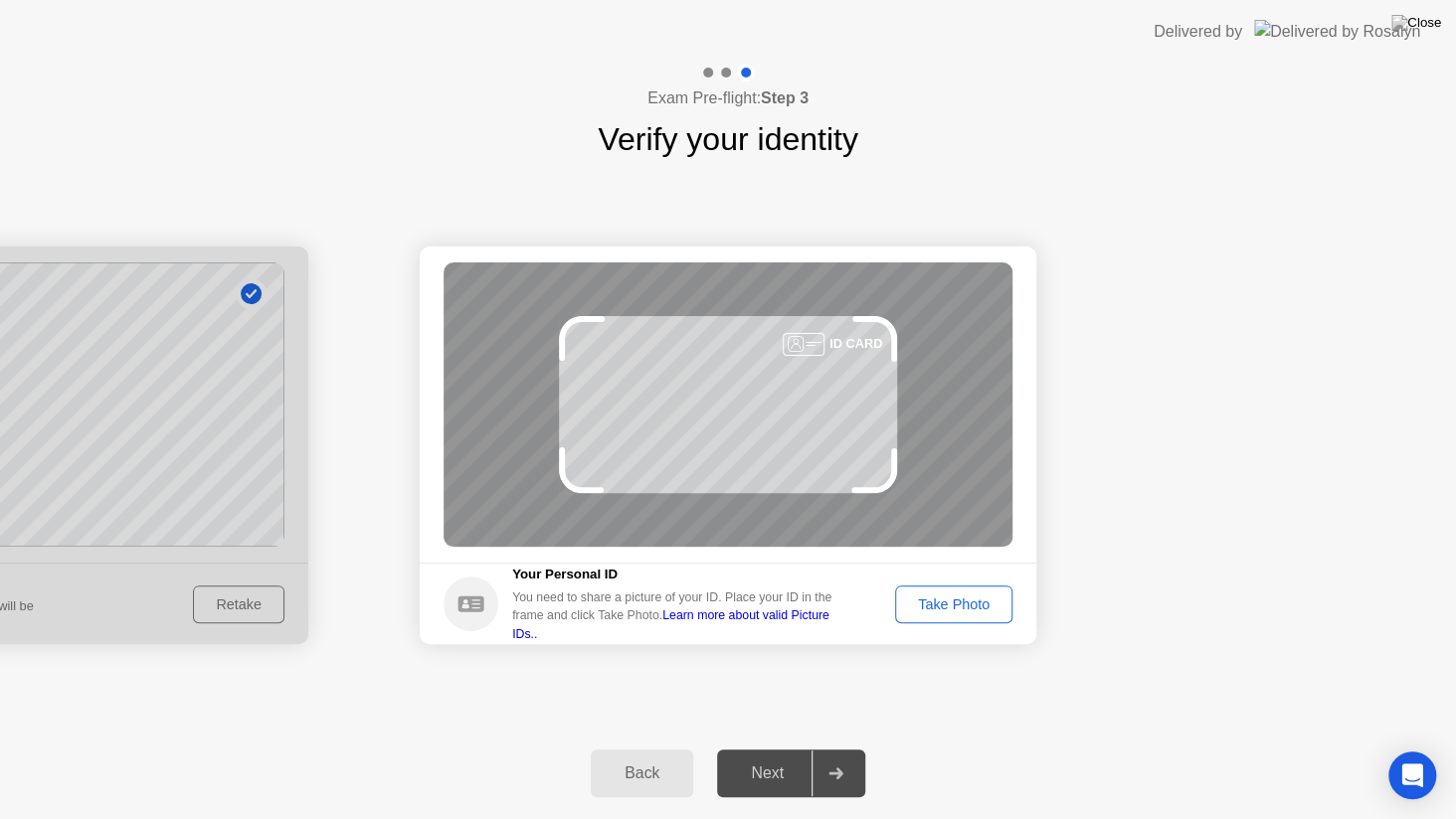 click on "Take Photo" 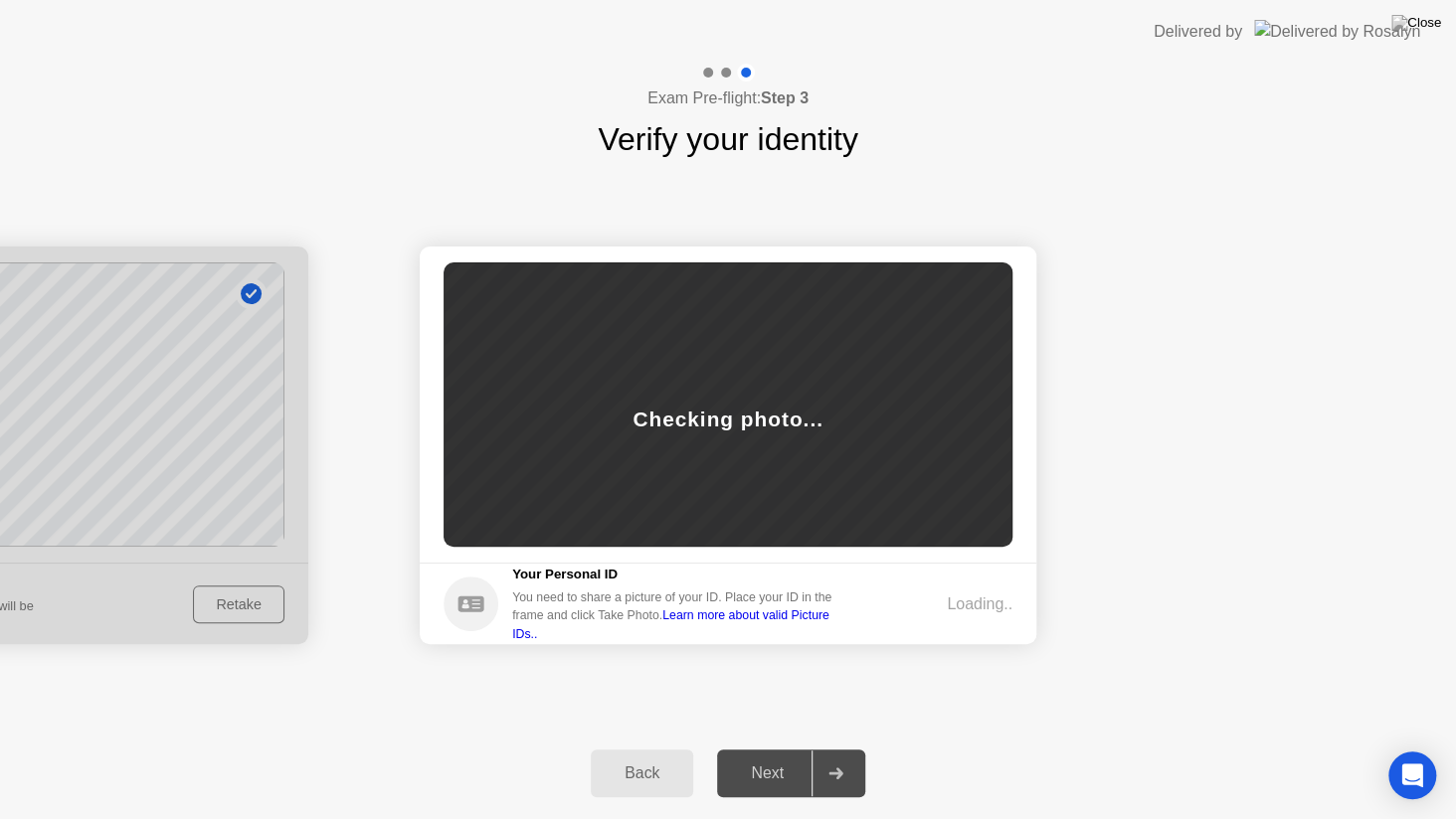 click on "Loading.." 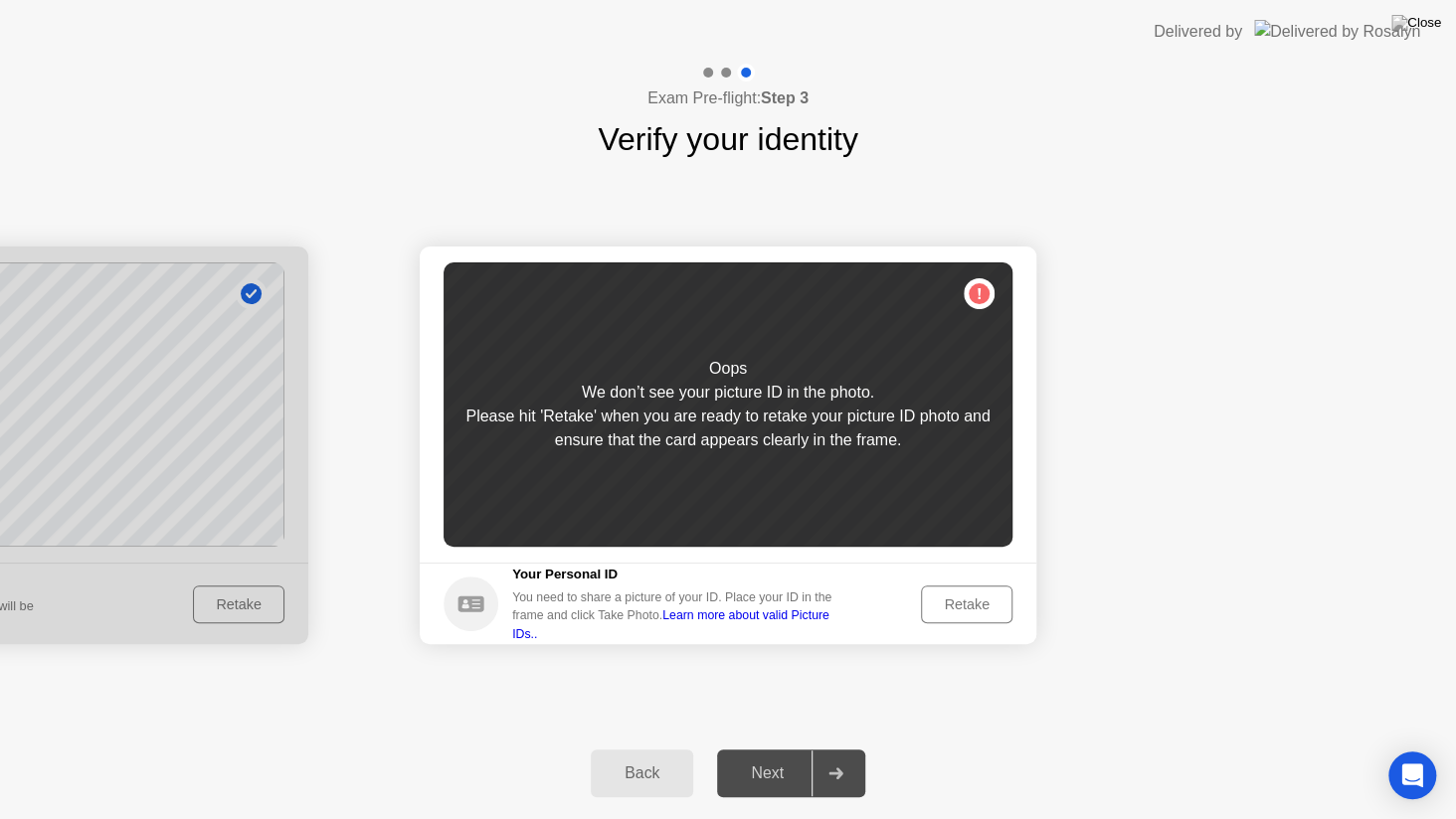 click on "Retake" 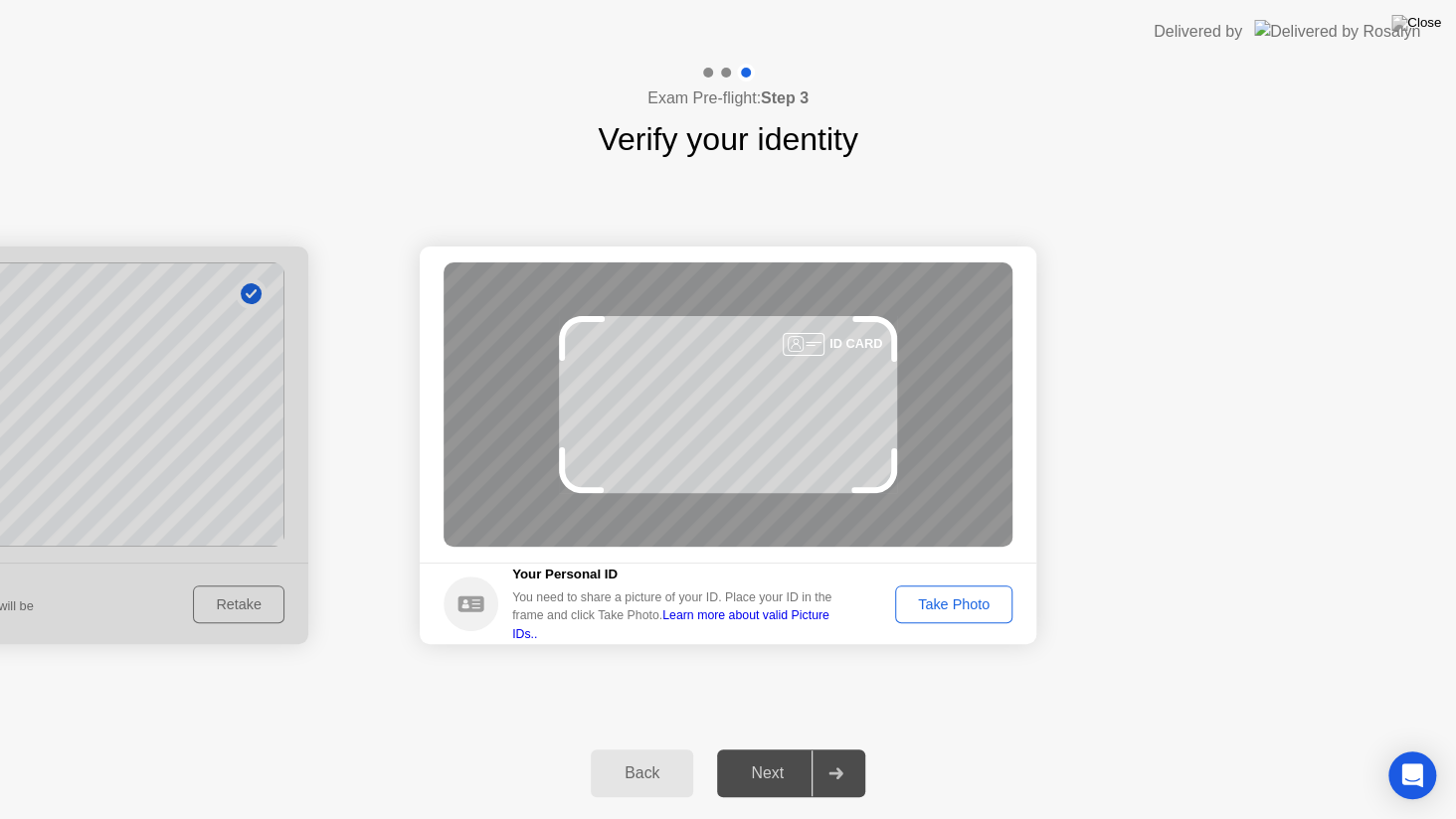 click on "Take Photo" 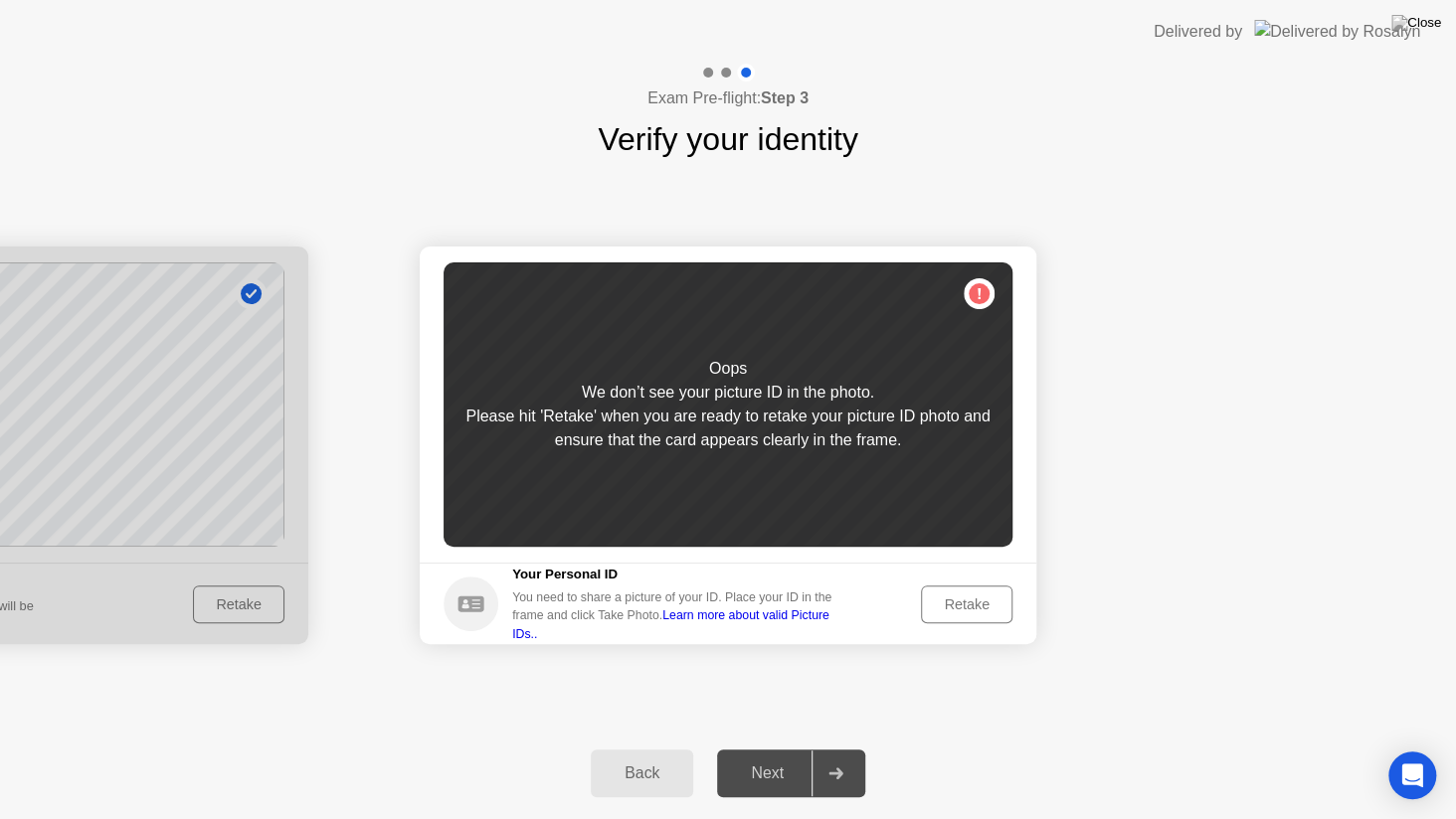 click on "Retake" 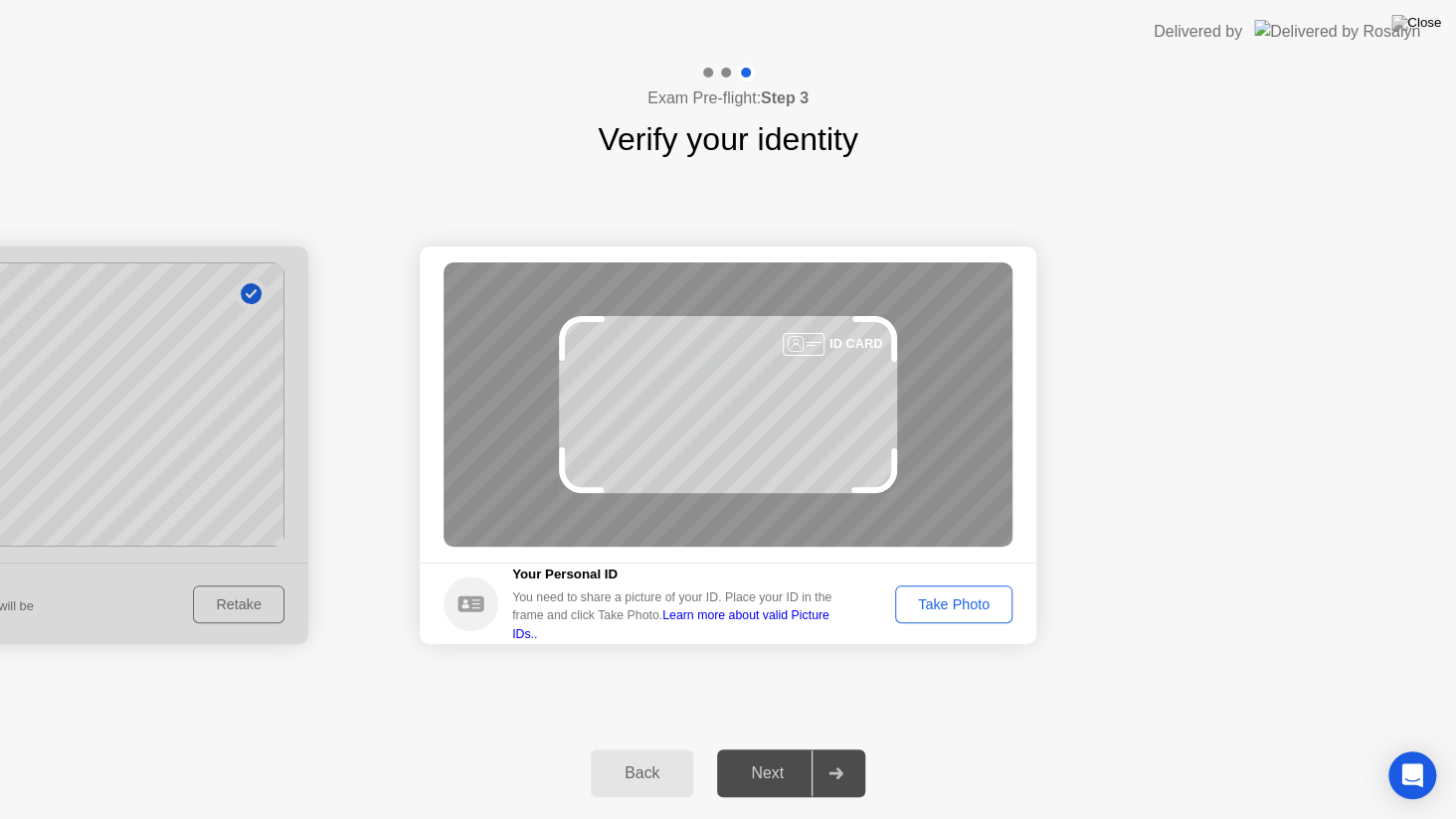 click on "Take Photo" 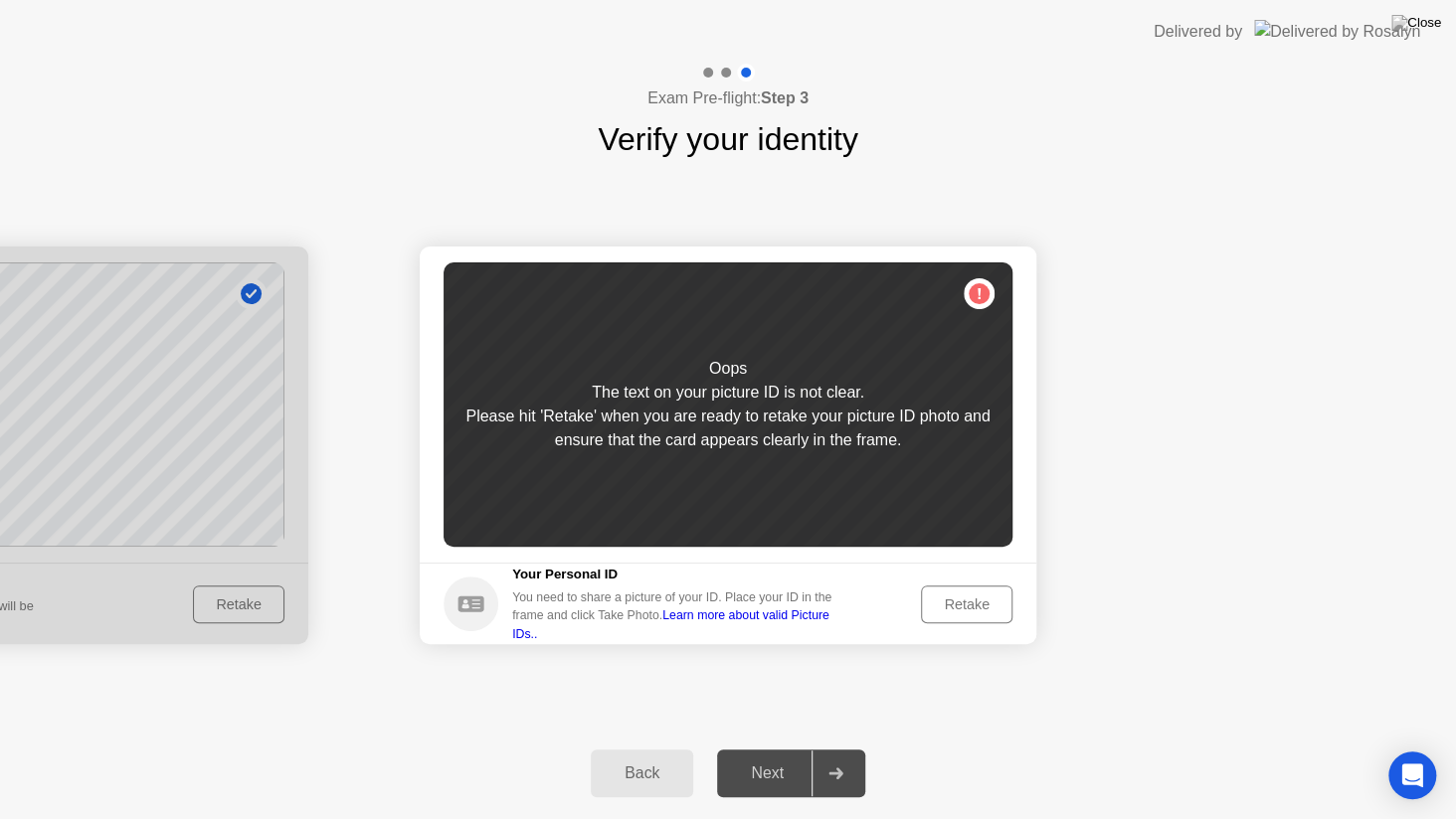 click on "Retake" 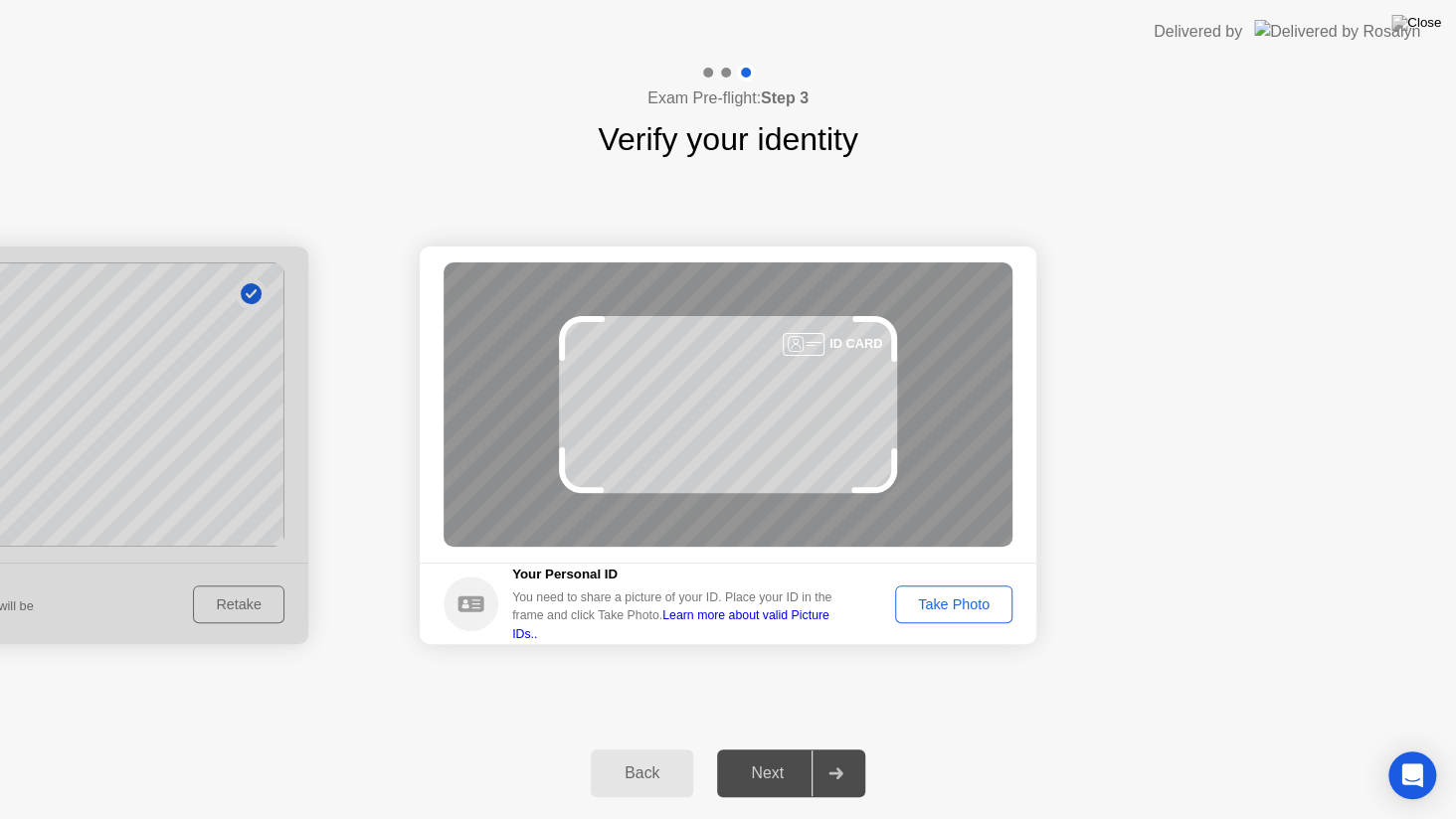 click on "ID CARD" 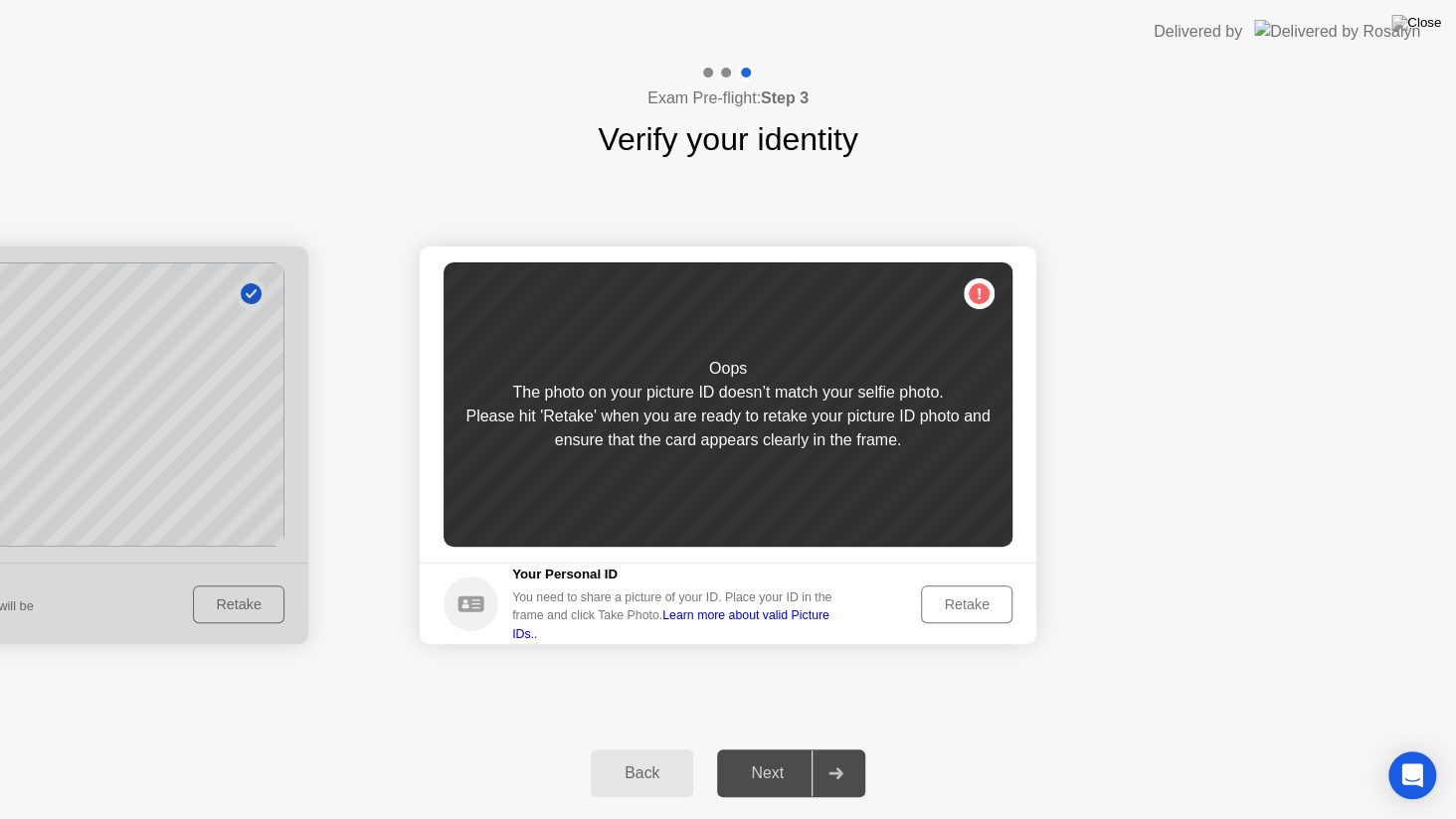 click on "Back" 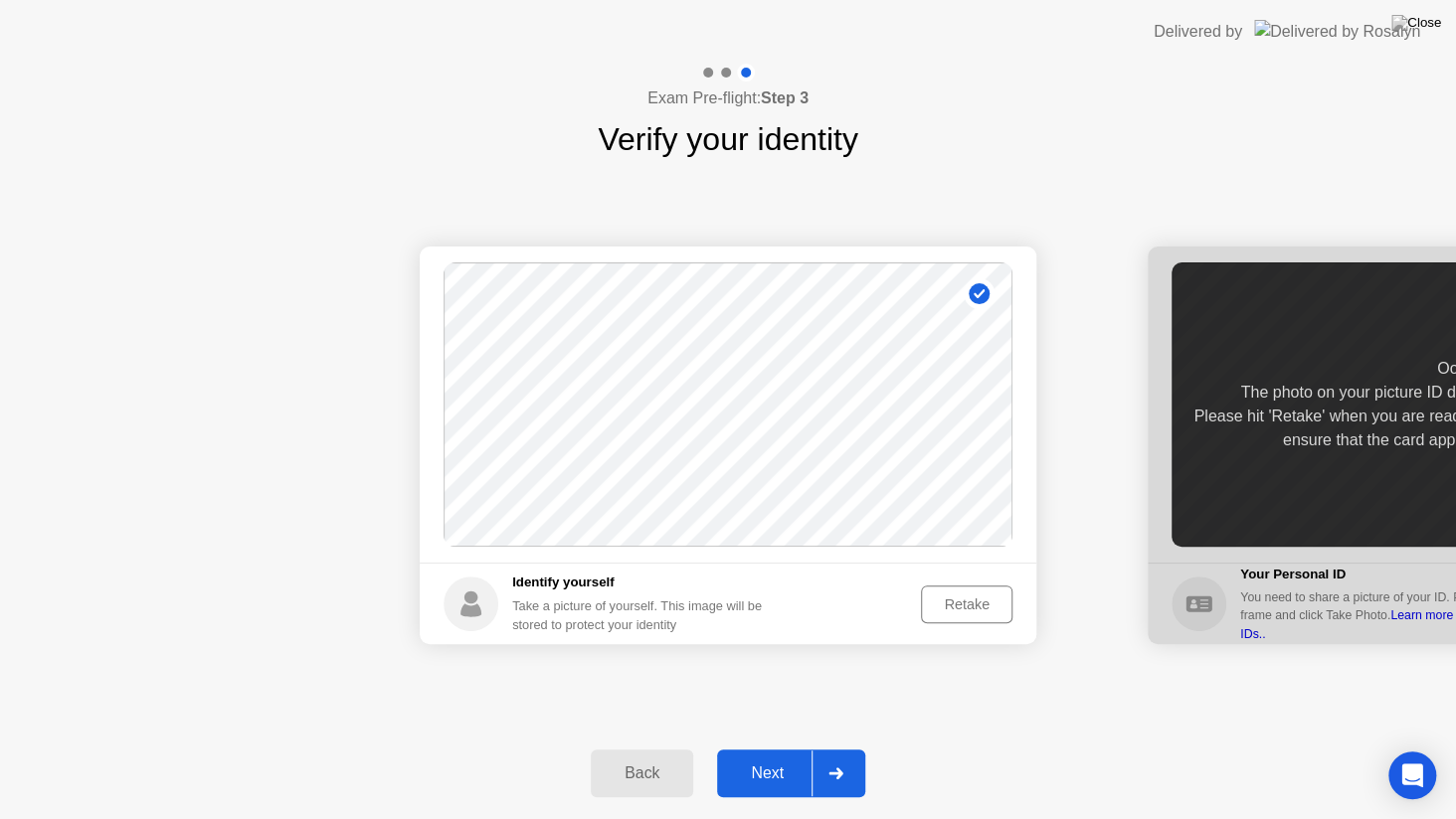 click on "Retake" 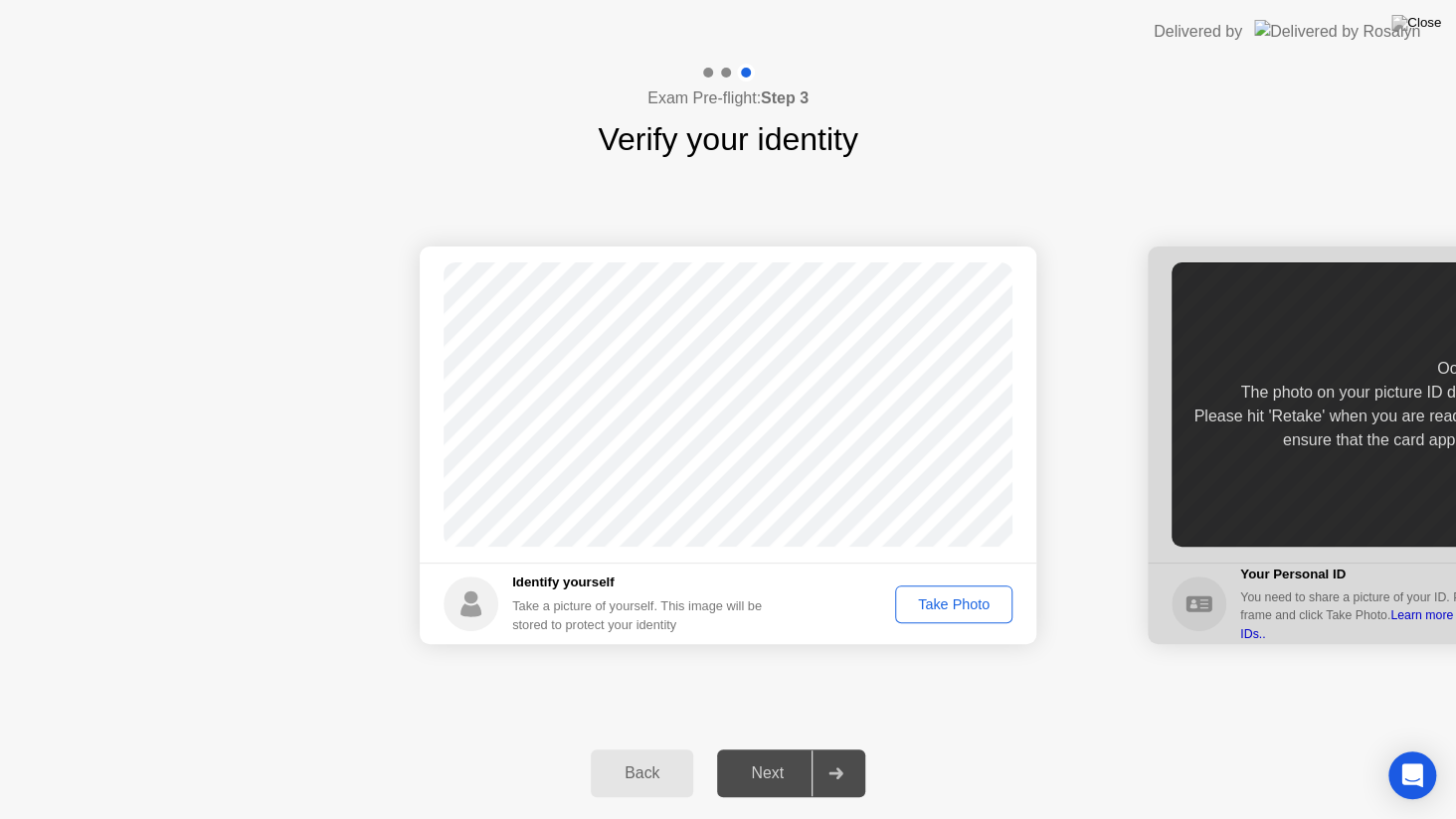 click on "Take Photo" 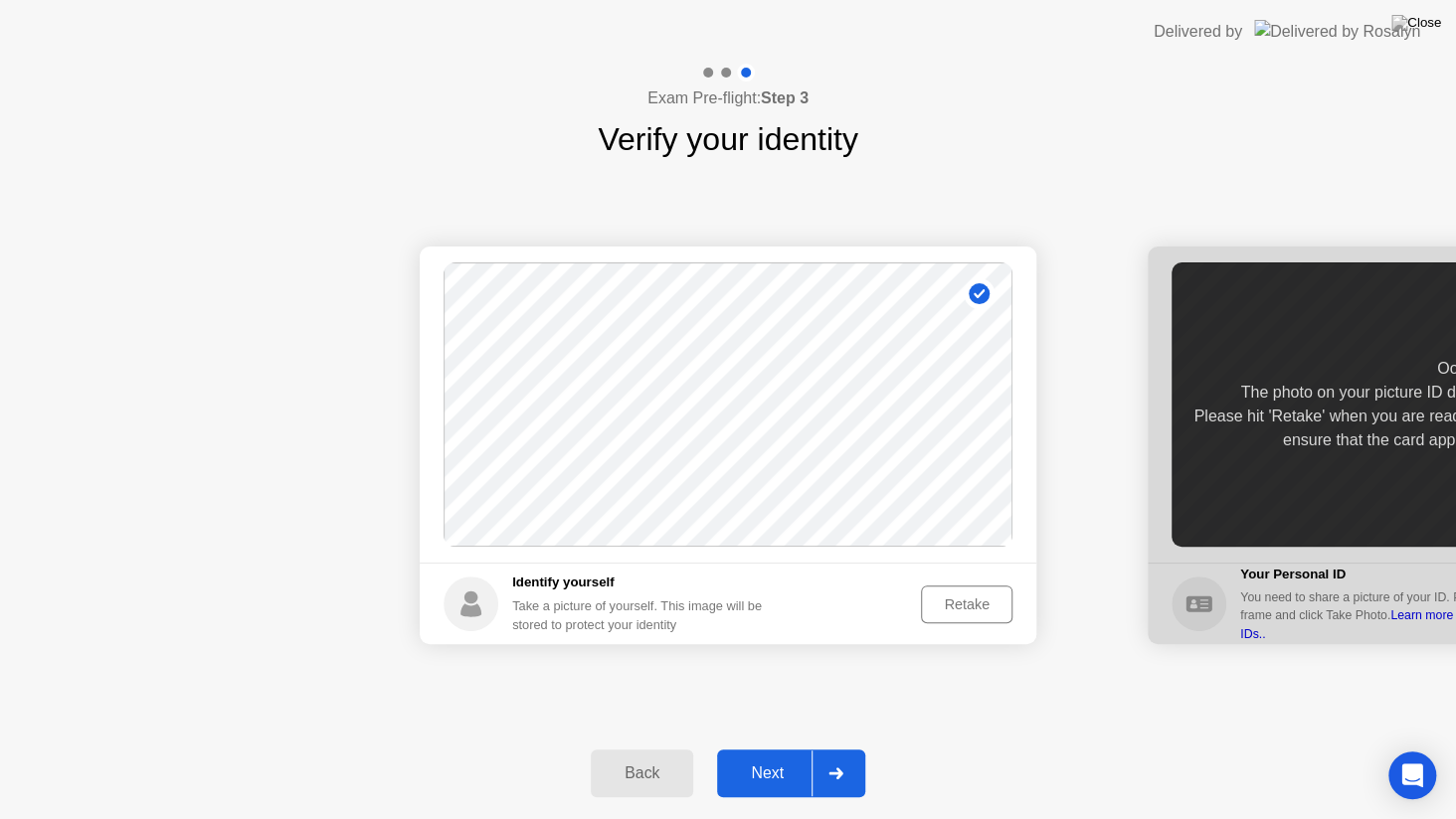click on "Next" 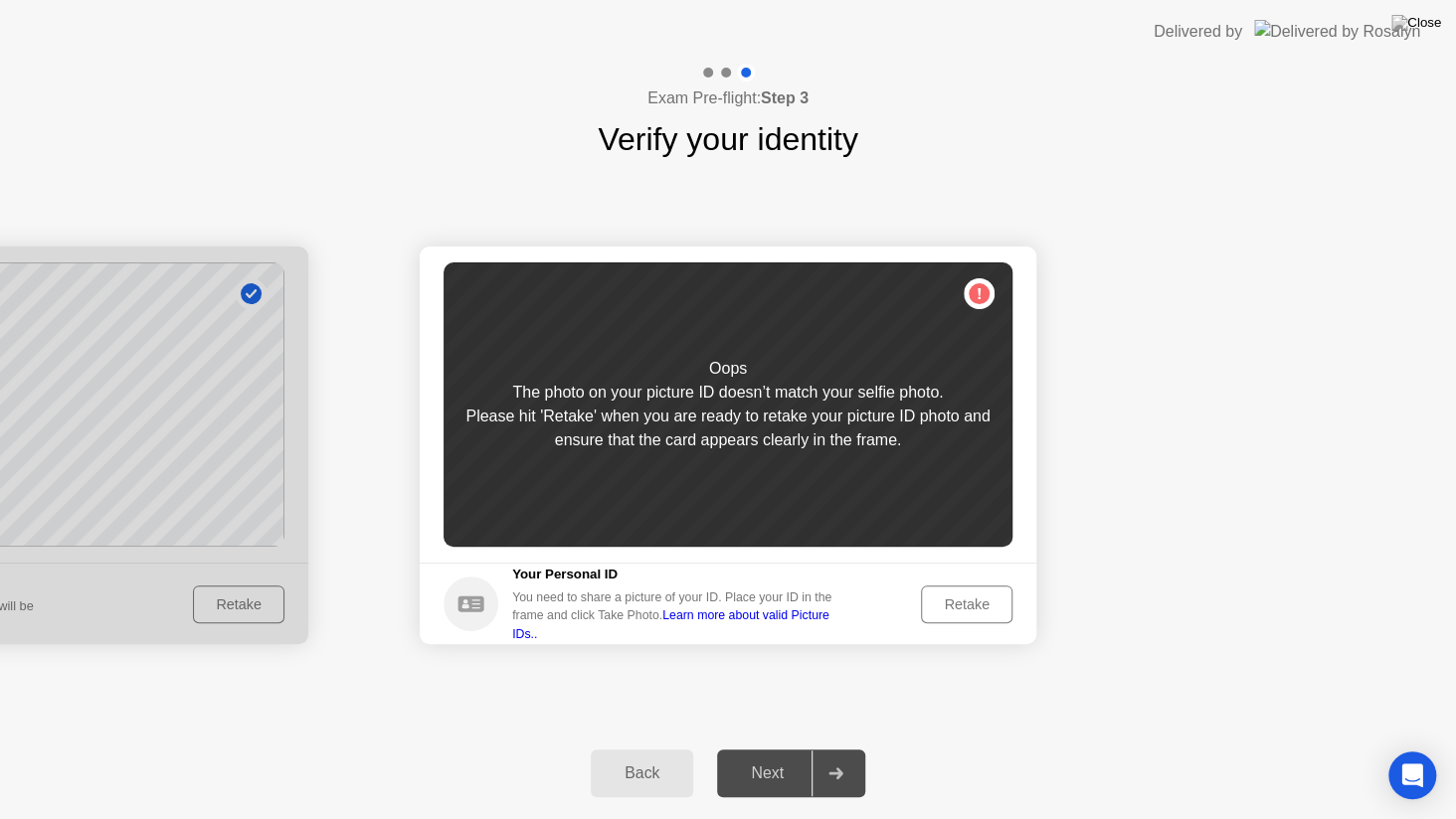 click on "Retake" 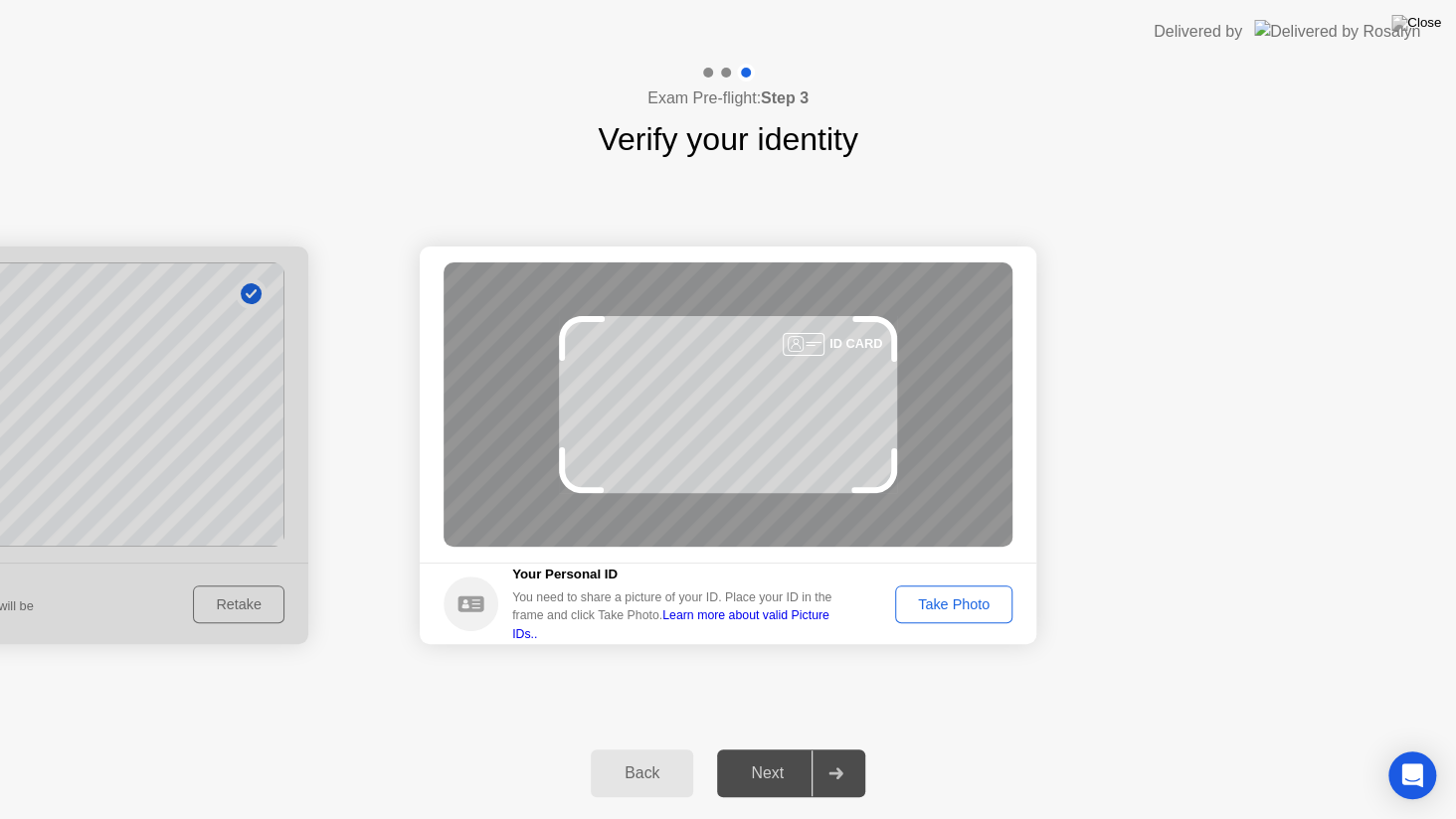 click on "Take Photo" 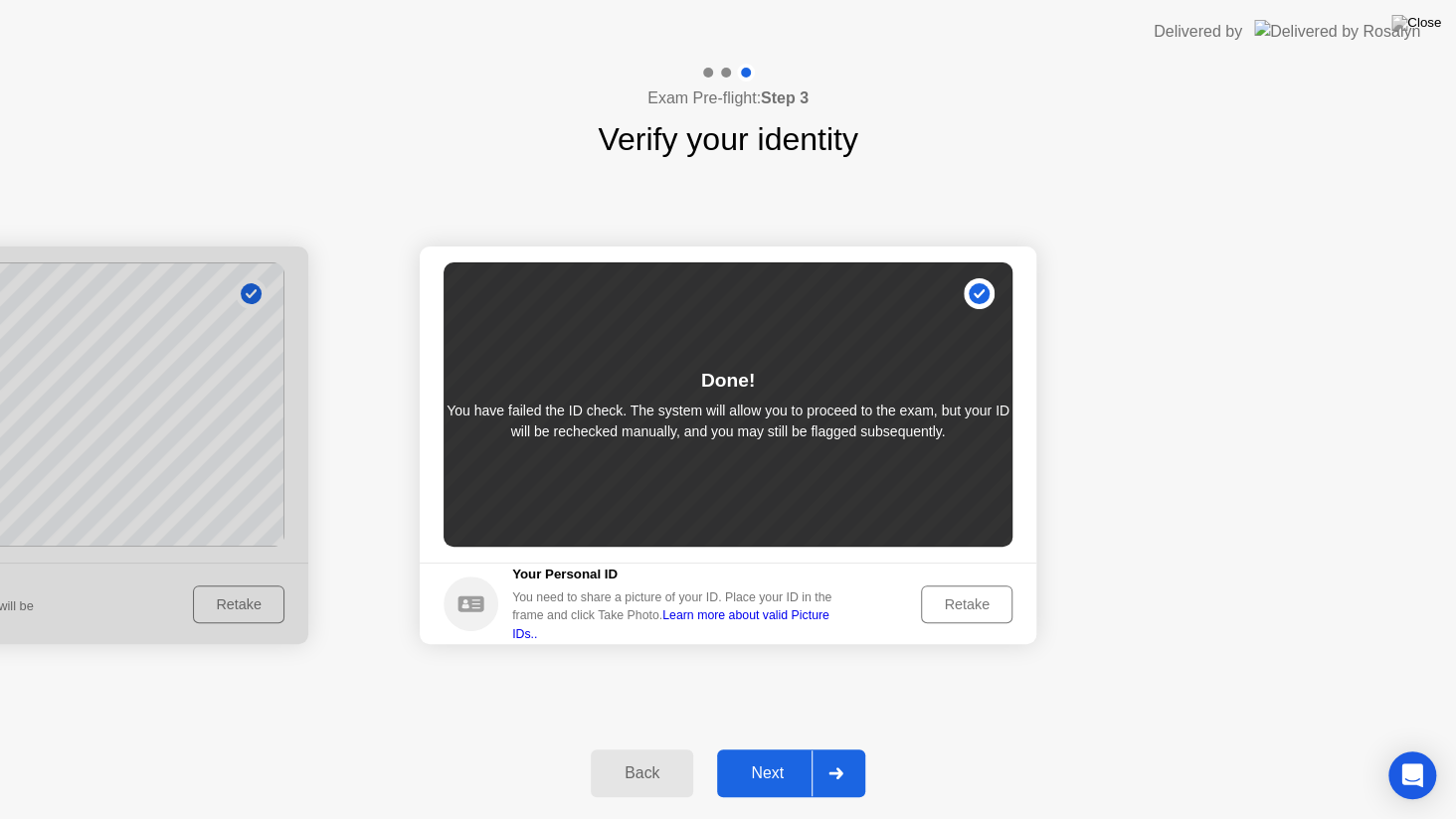 click on "Next" 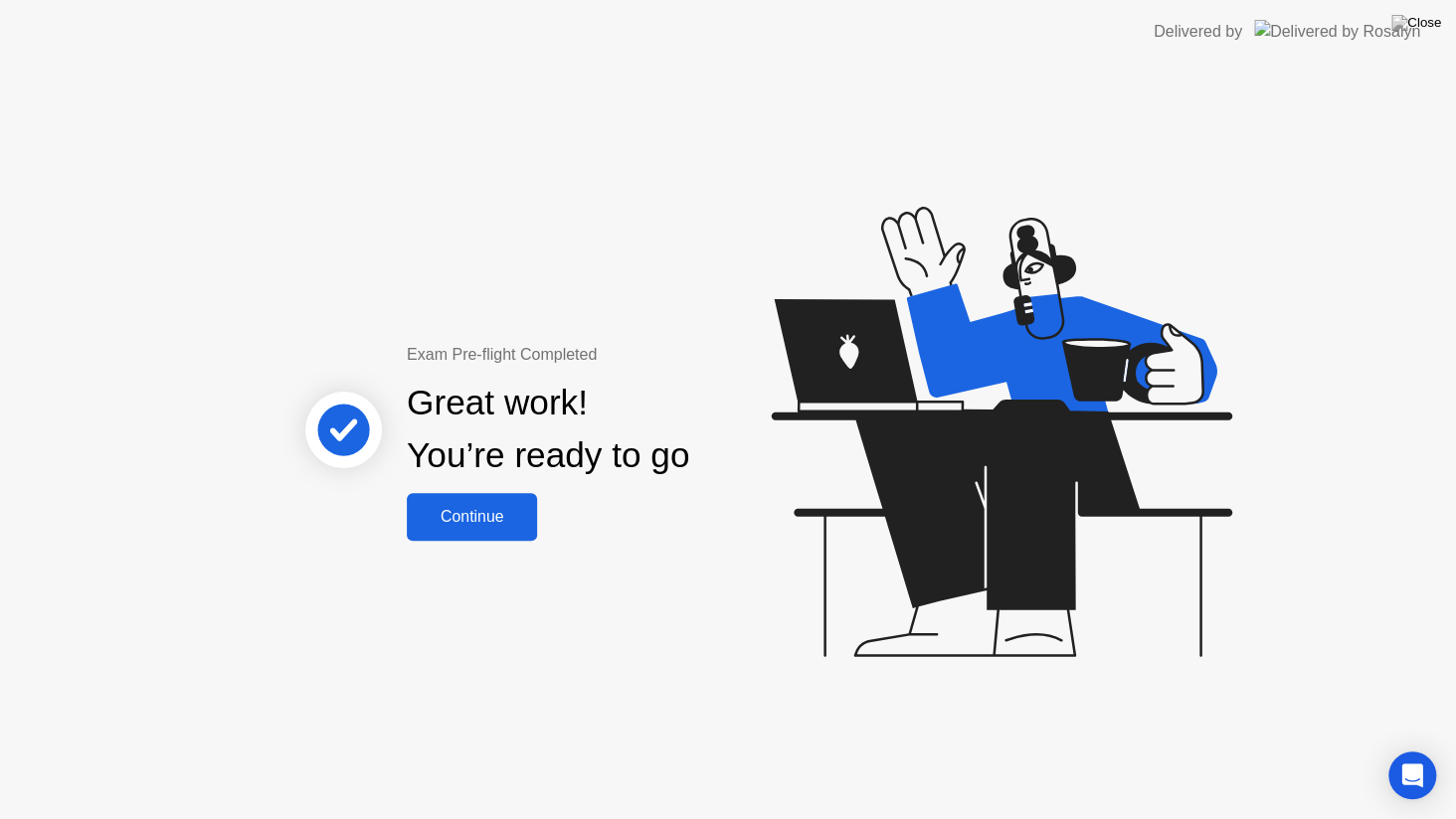 click on "Continue" 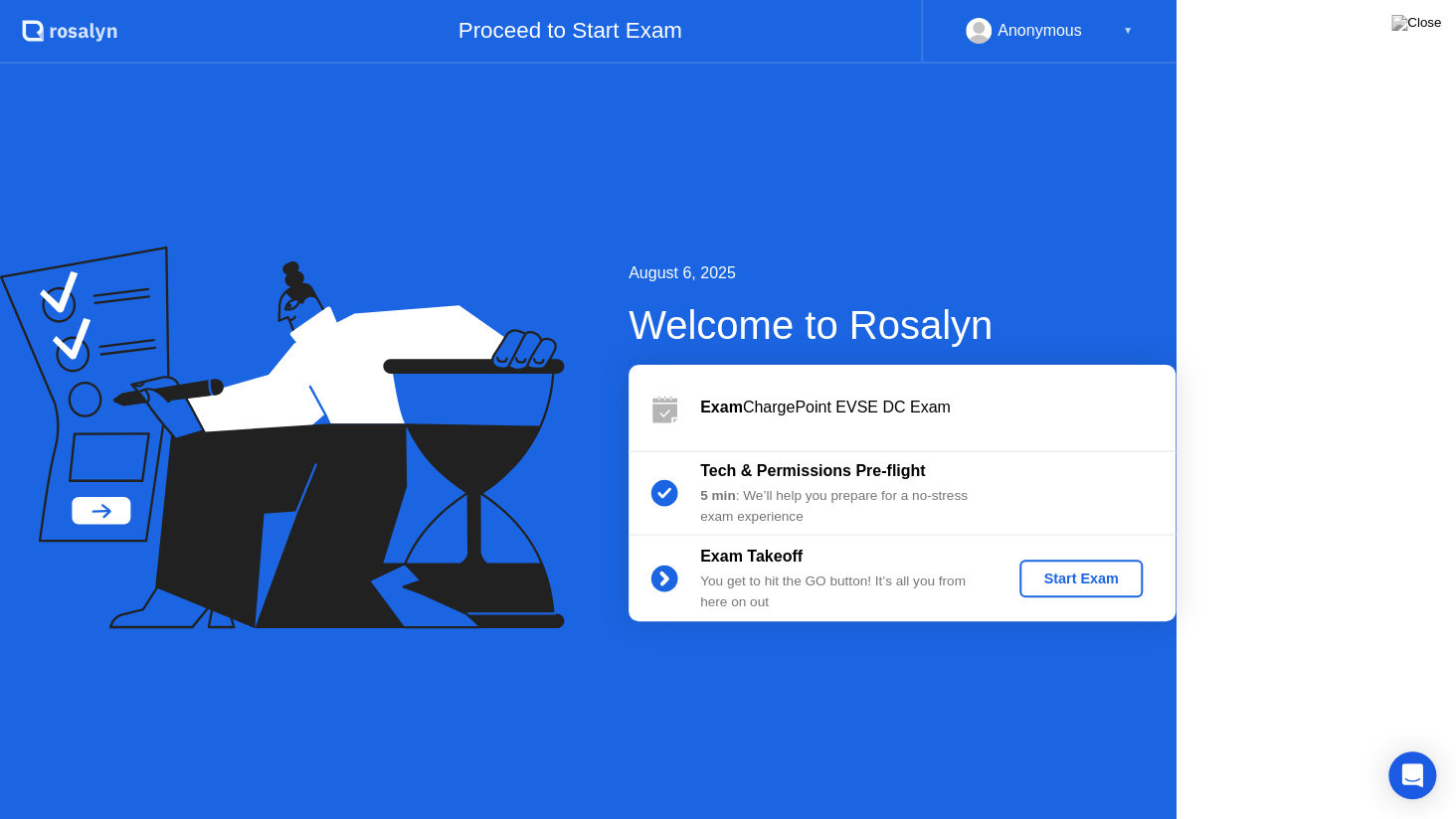 click 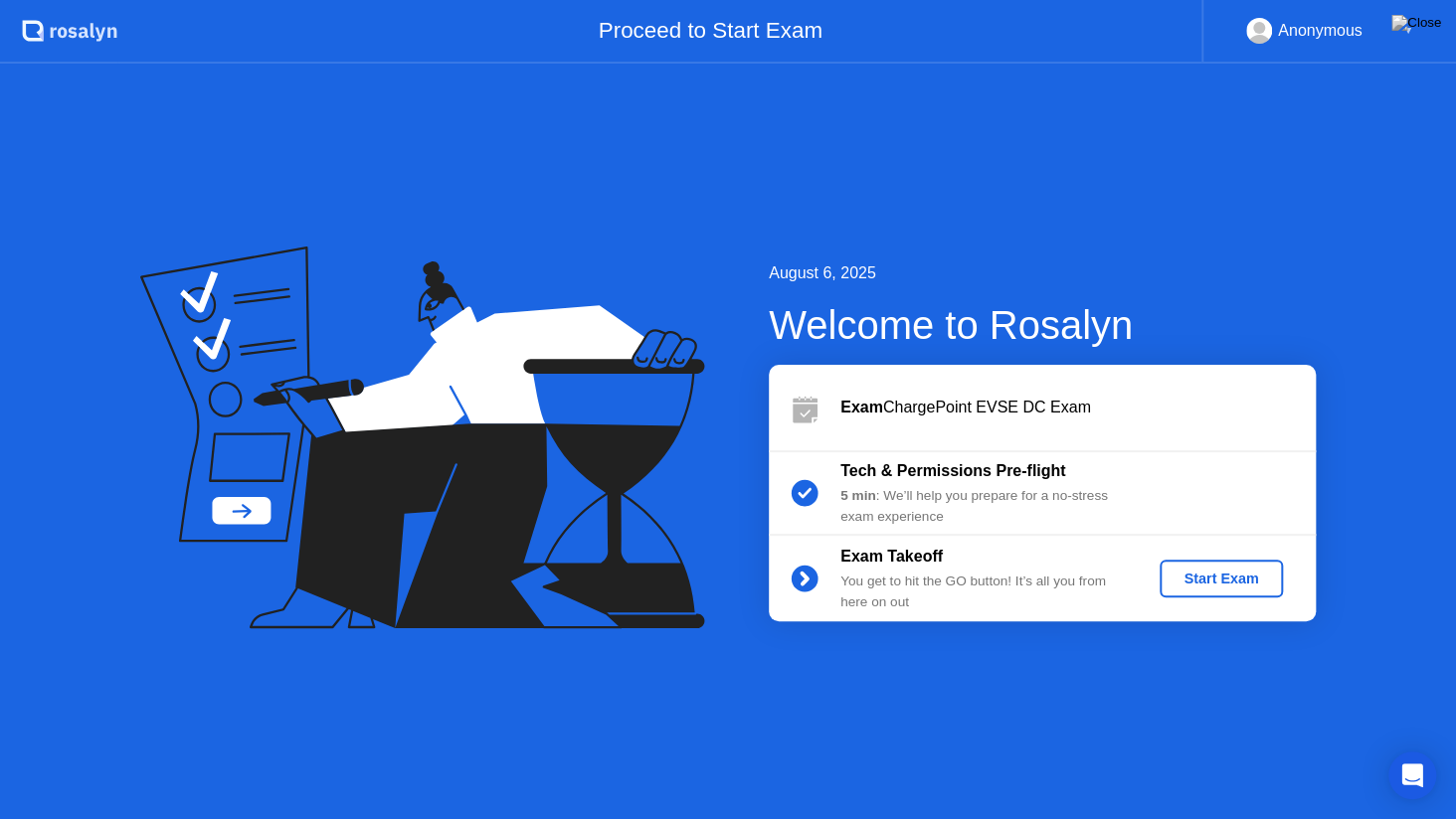 click on "Start Exam" 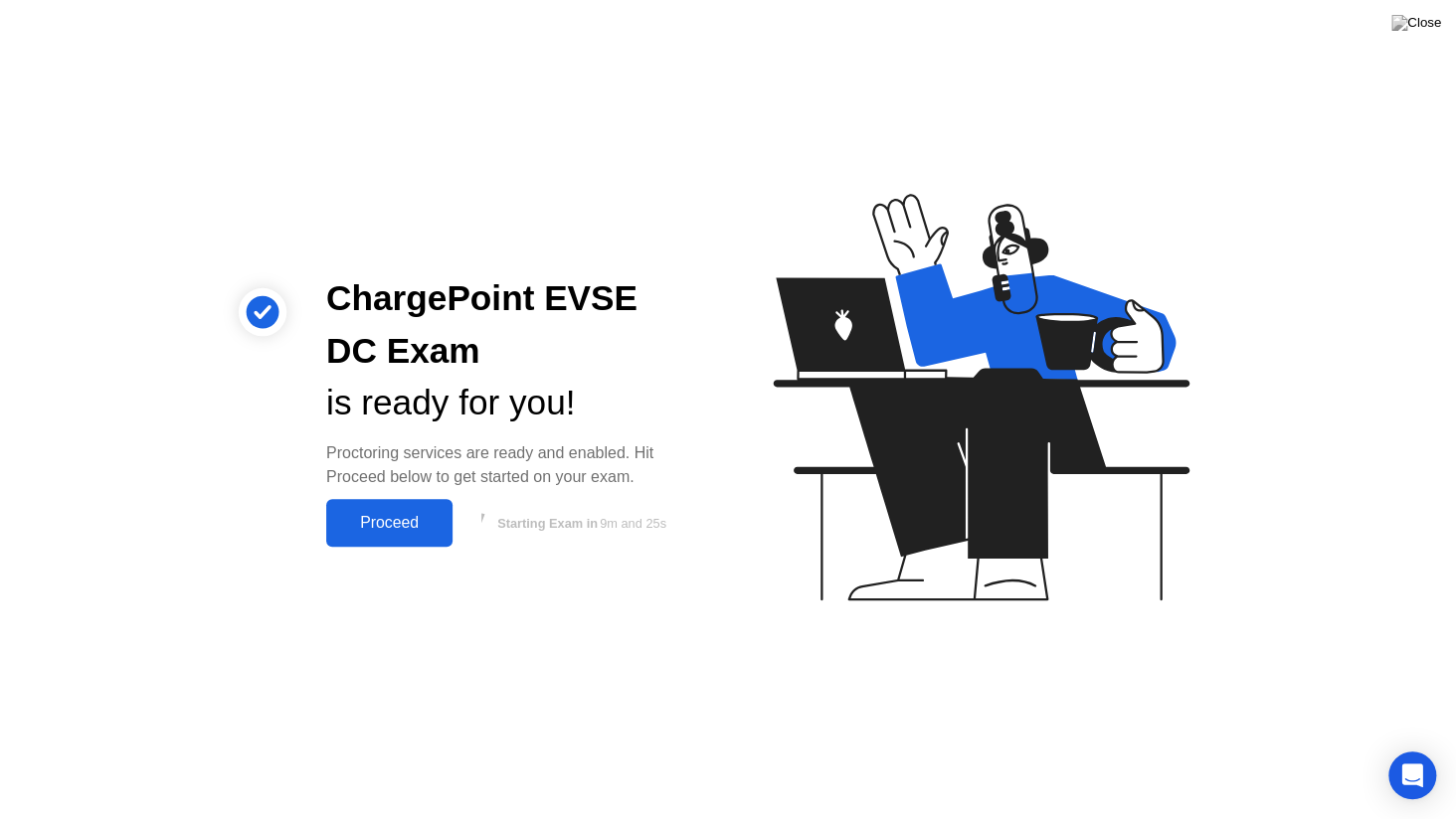 click on "Proceed" 